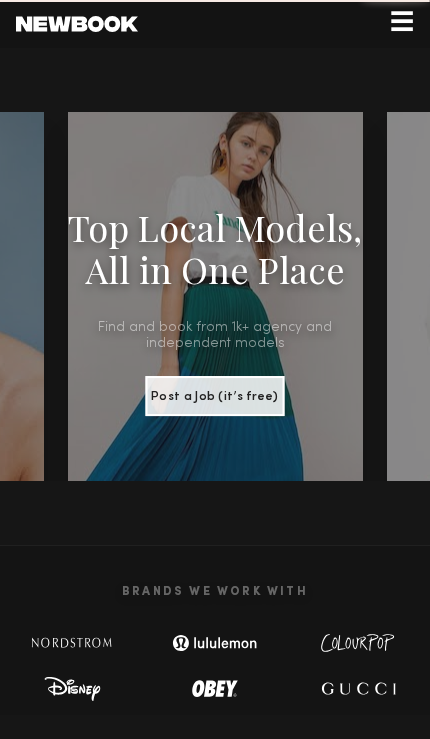 scroll, scrollTop: 0, scrollLeft: 0, axis: both 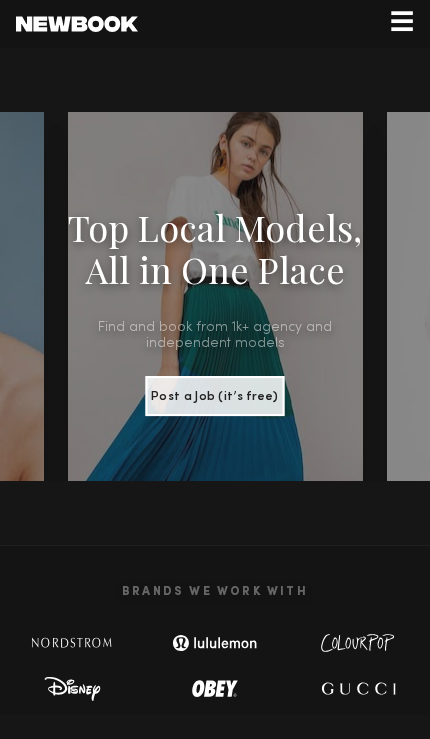click on "☰" 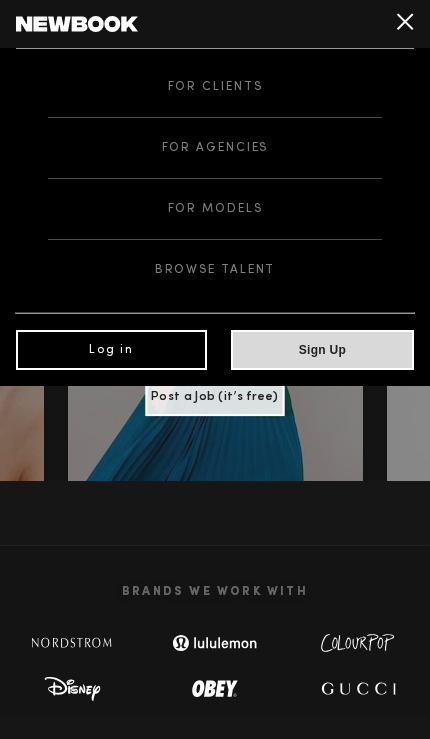click on "For Clients" 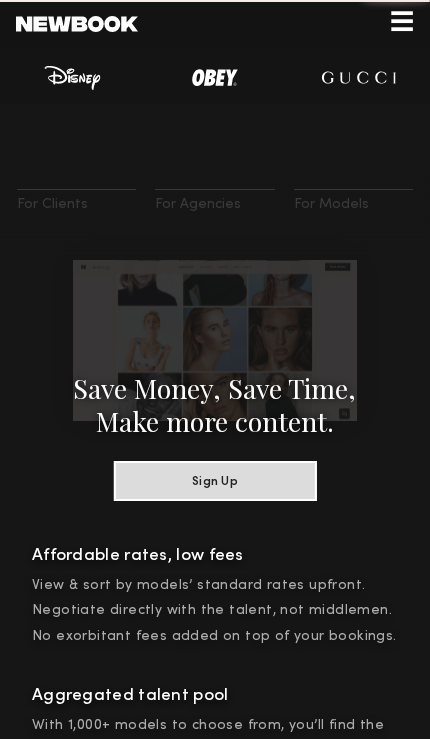 scroll, scrollTop: 717, scrollLeft: 0, axis: vertical 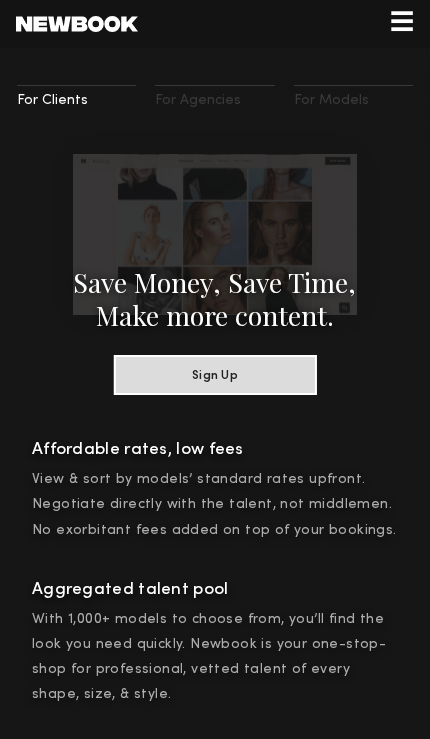 click on "Sign Up" at bounding box center [214, 375] 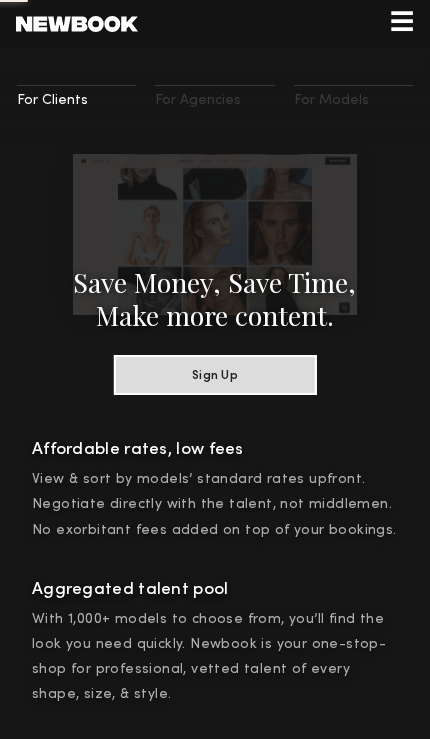 scroll, scrollTop: 0, scrollLeft: 0, axis: both 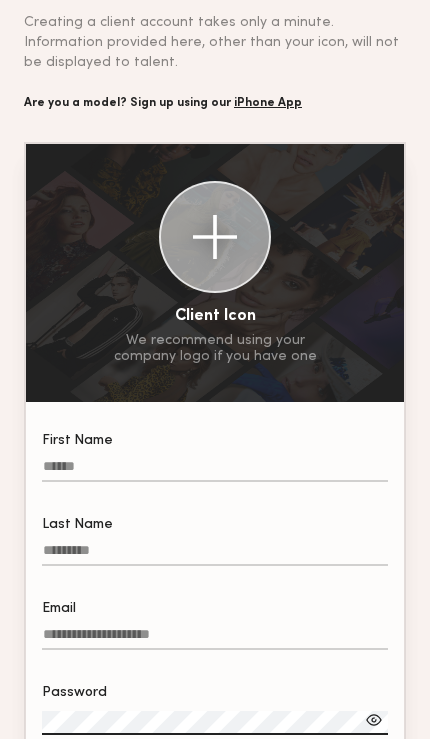 click on "First Name" 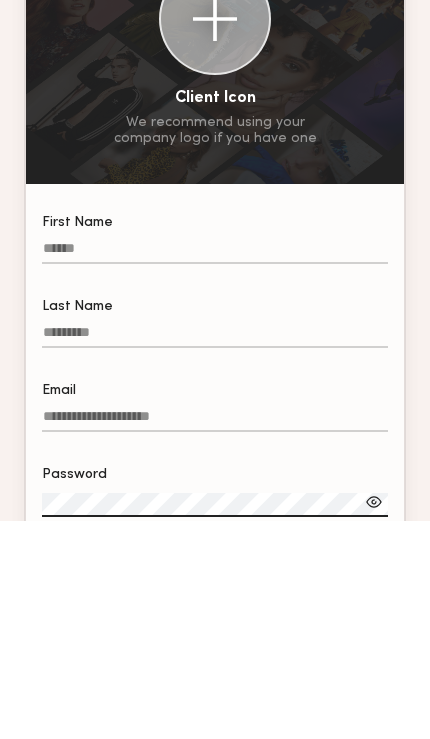 type on "**********" 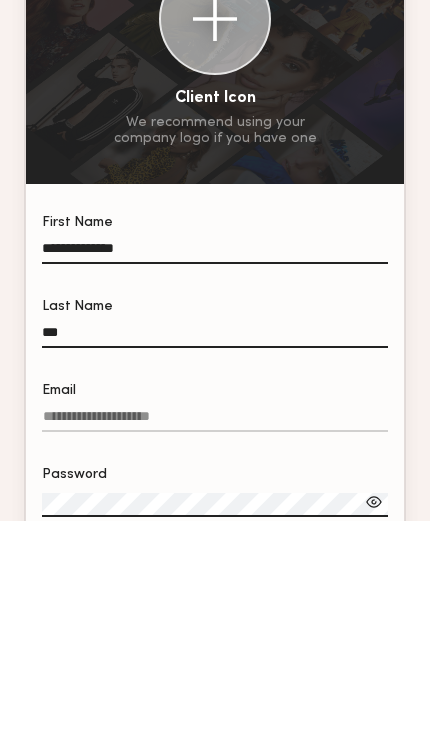 type on "***" 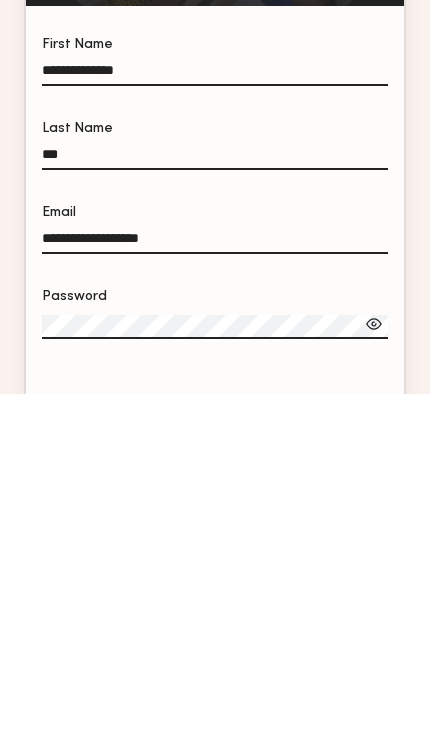 type on "**********" 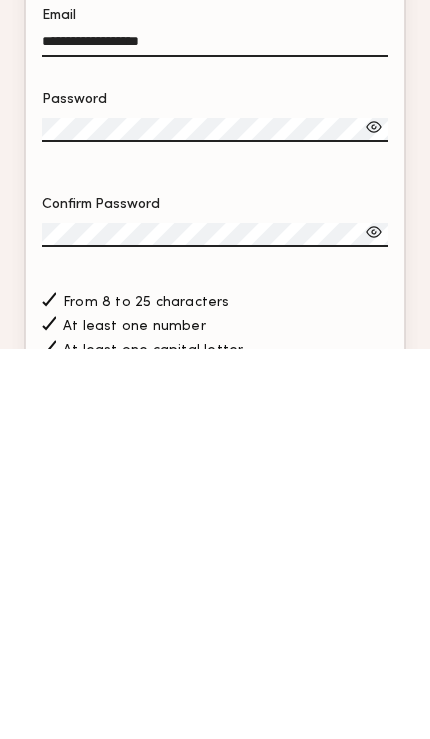 scroll, scrollTop: 713, scrollLeft: 0, axis: vertical 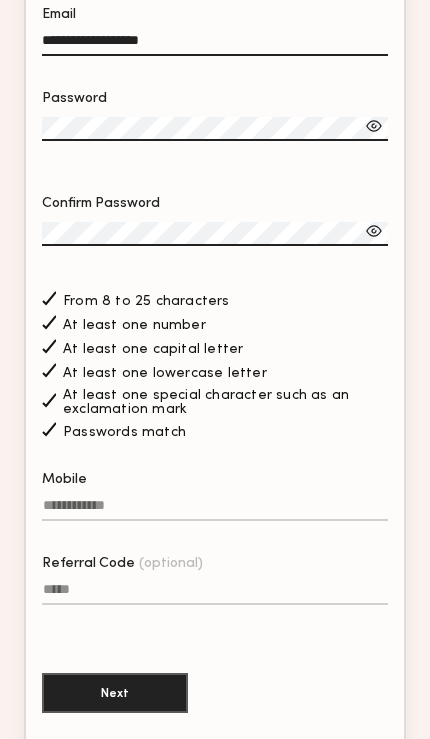 click on "**********" 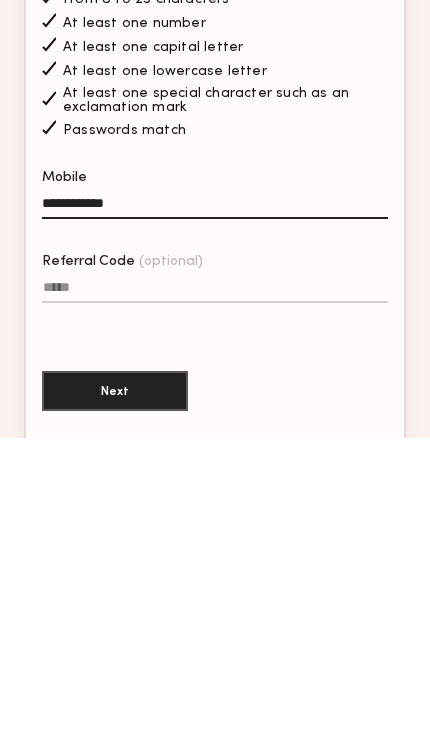 scroll, scrollTop: 926, scrollLeft: 0, axis: vertical 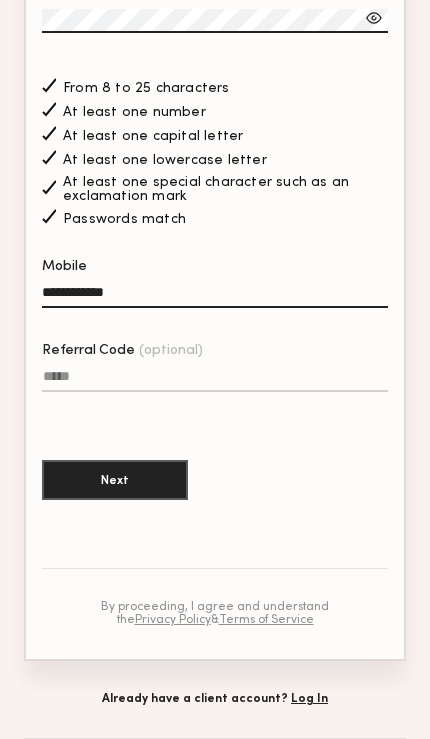 click on "Next" 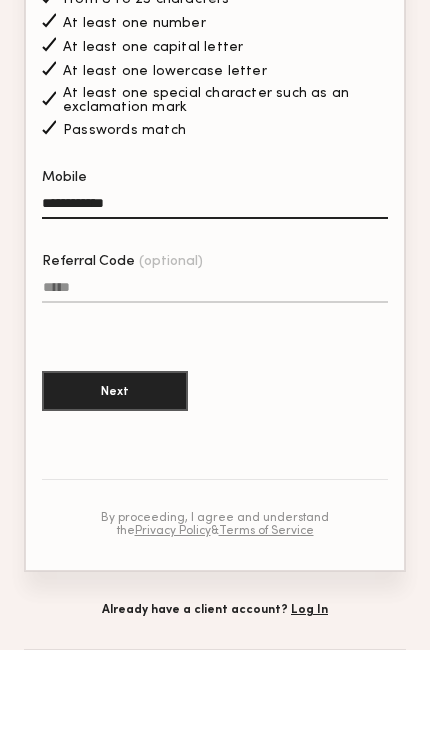 click on "**********" 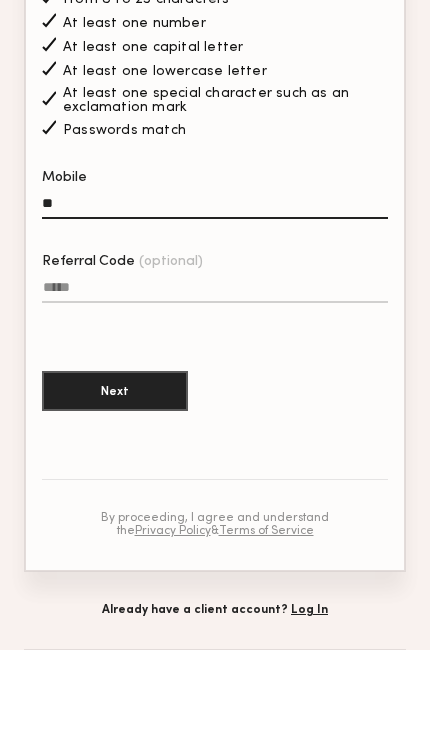 type on "*" 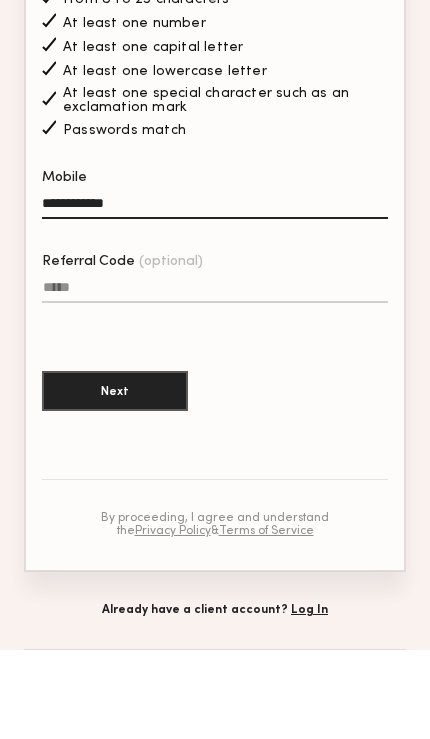 type on "**********" 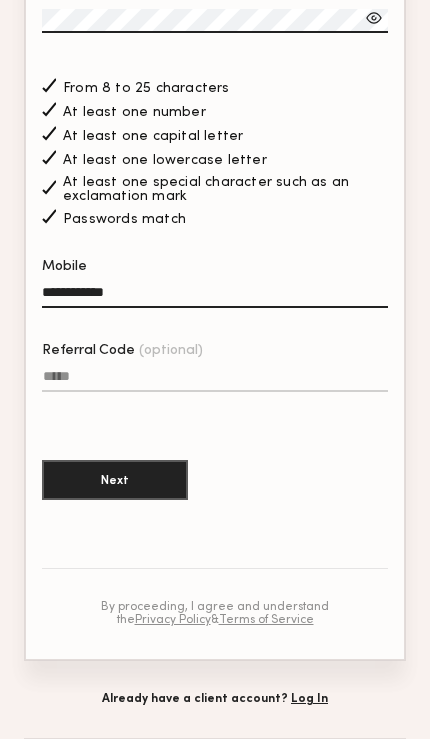 click on "Next" 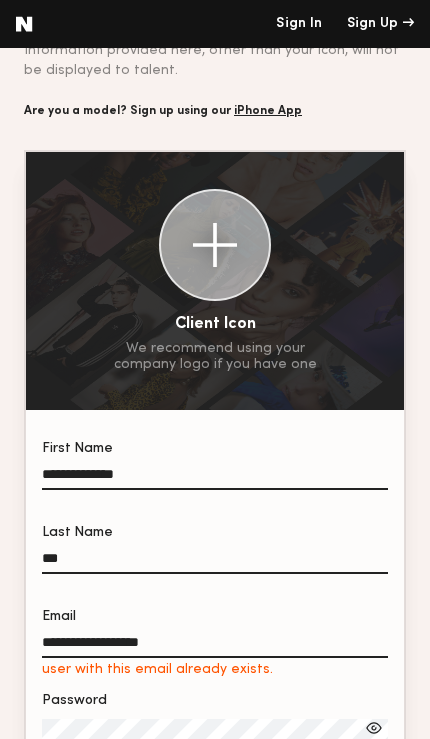 scroll, scrollTop: 112, scrollLeft: 0, axis: vertical 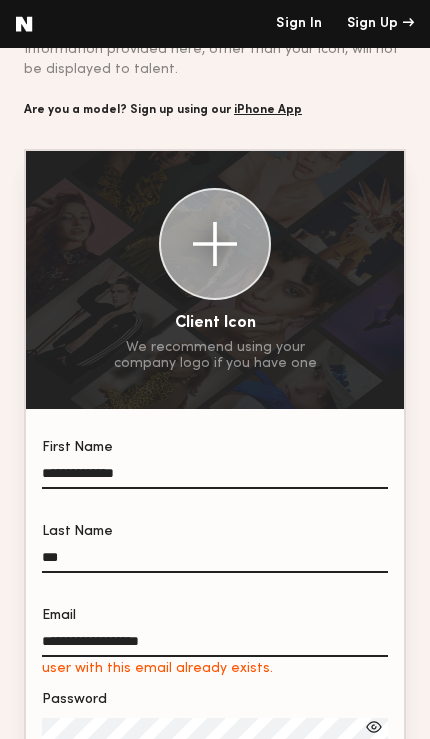 click on "**********" 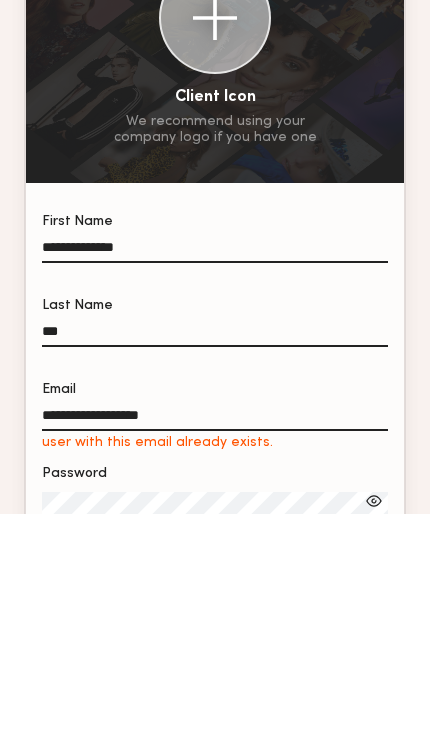 click on "**********" 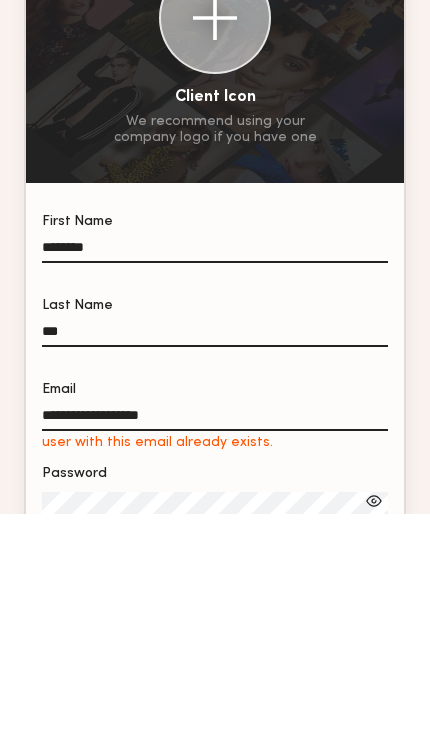type on "********" 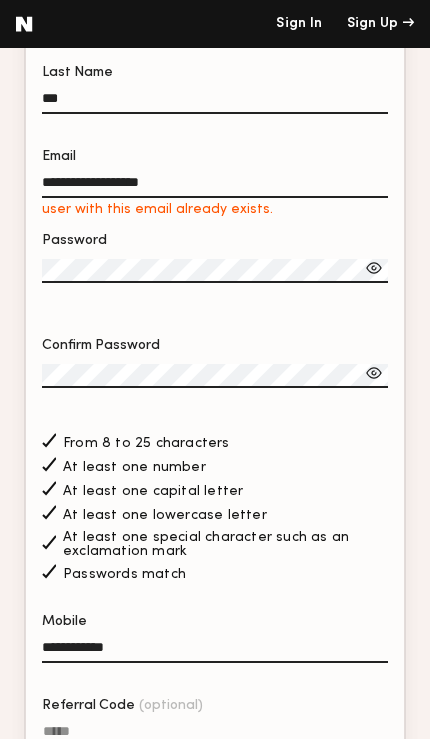 scroll, scrollTop: 571, scrollLeft: 0, axis: vertical 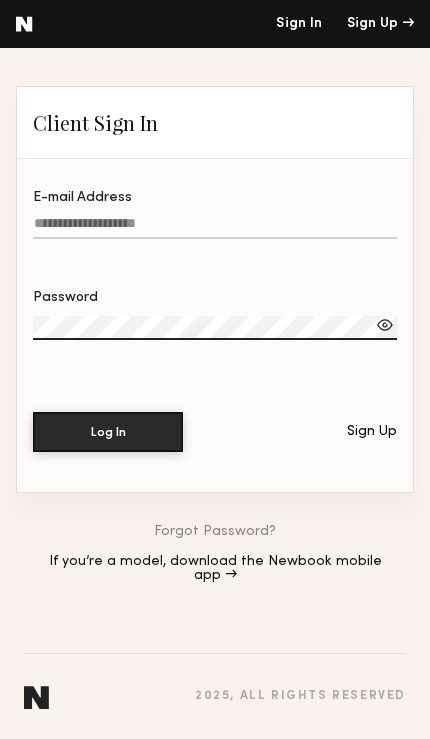 click on "E-mail Address" 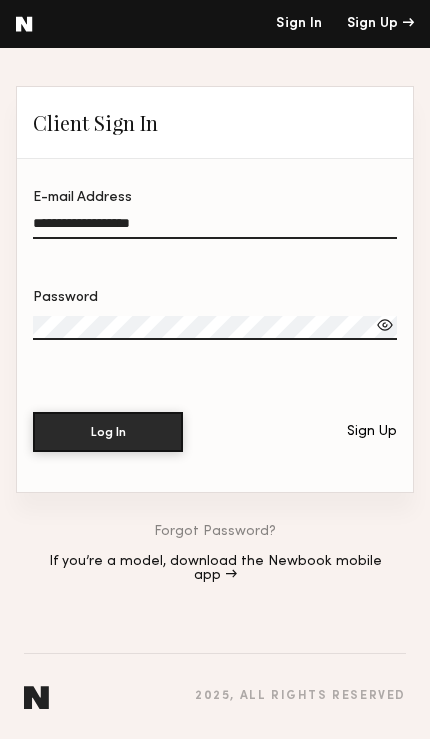 click on "Log In" 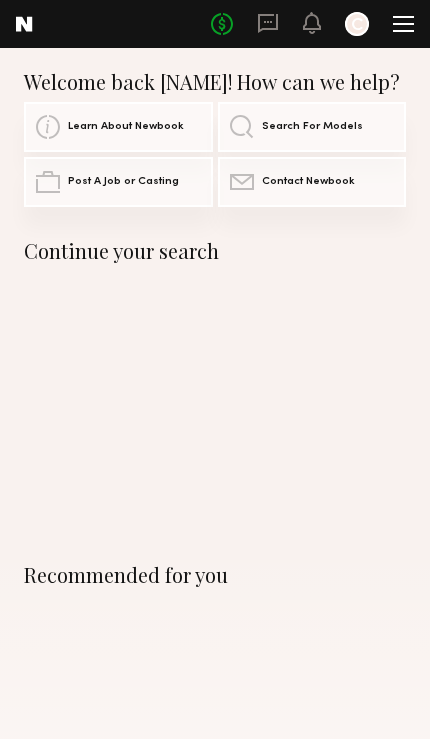 click on "Search For Models" 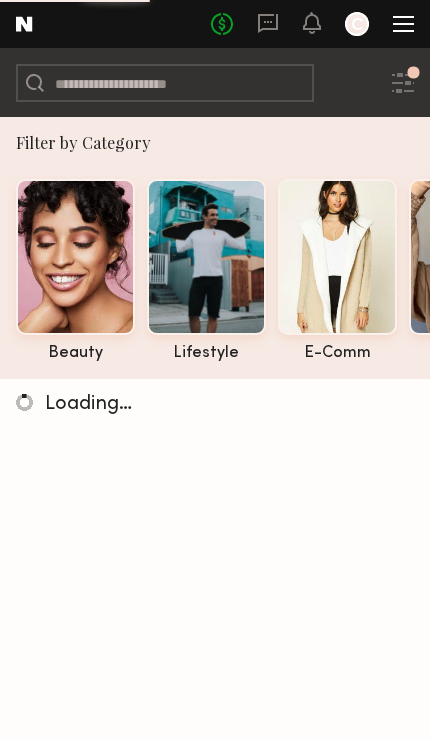 click 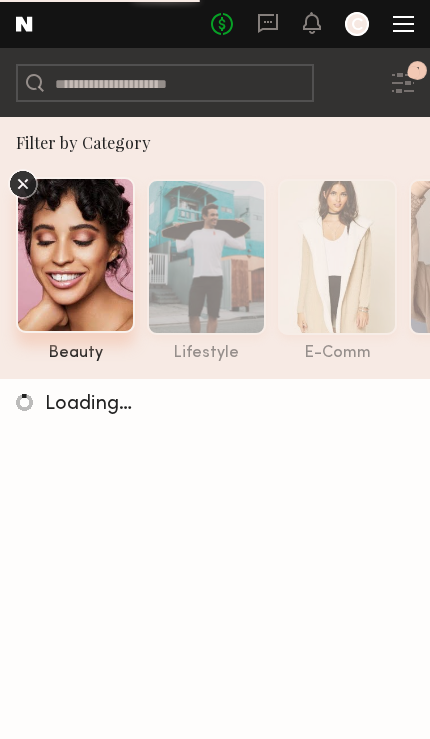 click 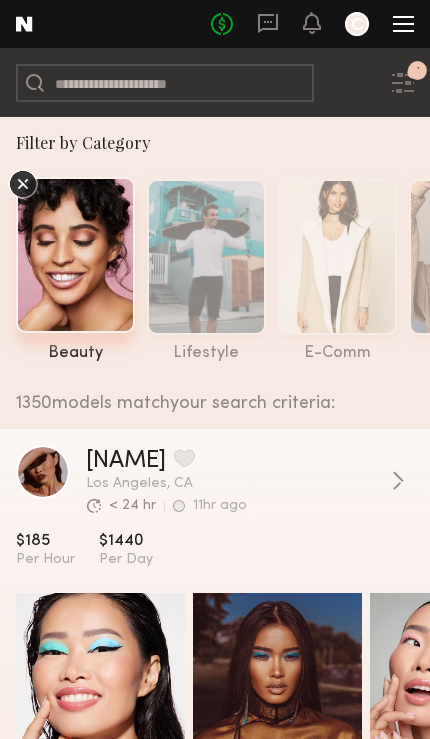 click 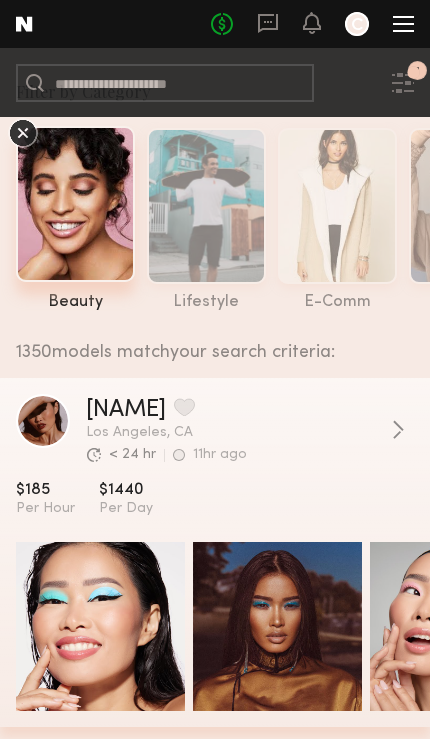 scroll, scrollTop: 0, scrollLeft: 0, axis: both 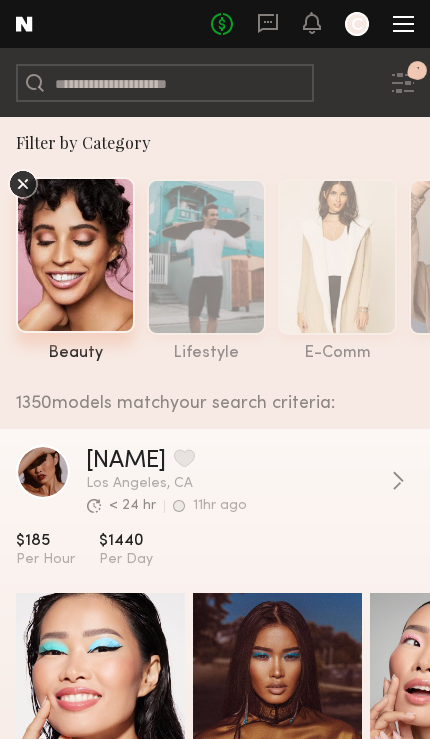 click 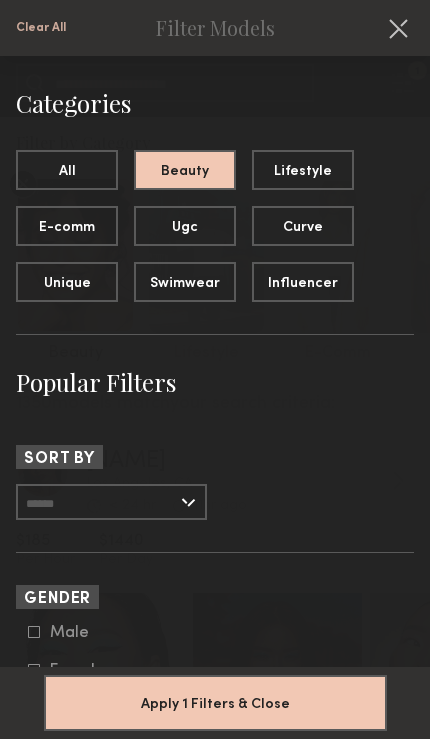click 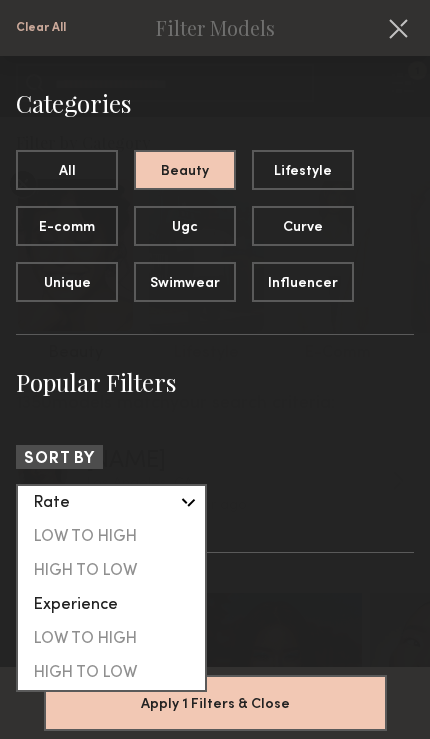 click on "Rate" 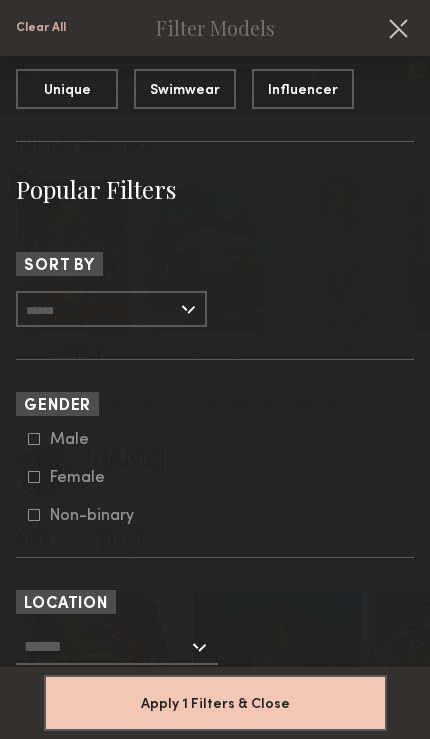 scroll, scrollTop: 194, scrollLeft: 0, axis: vertical 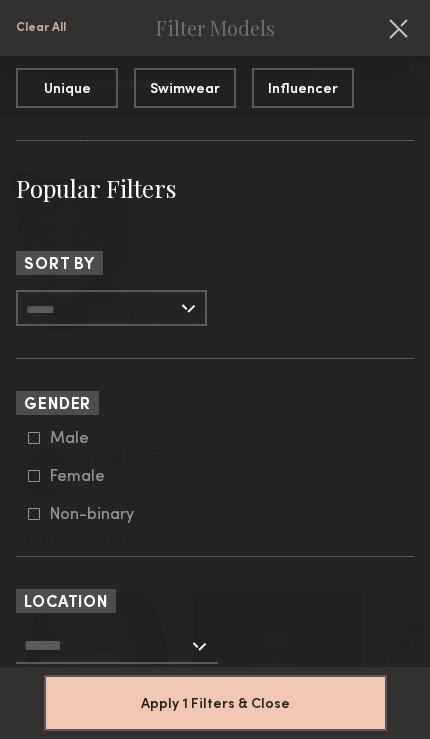 click 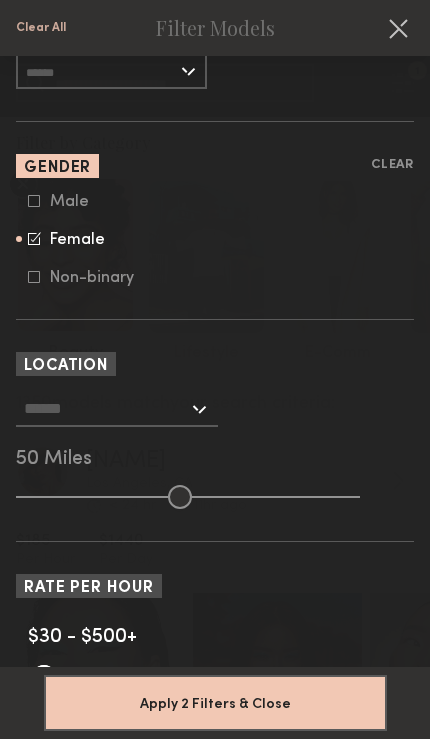 scroll, scrollTop: 443, scrollLeft: 0, axis: vertical 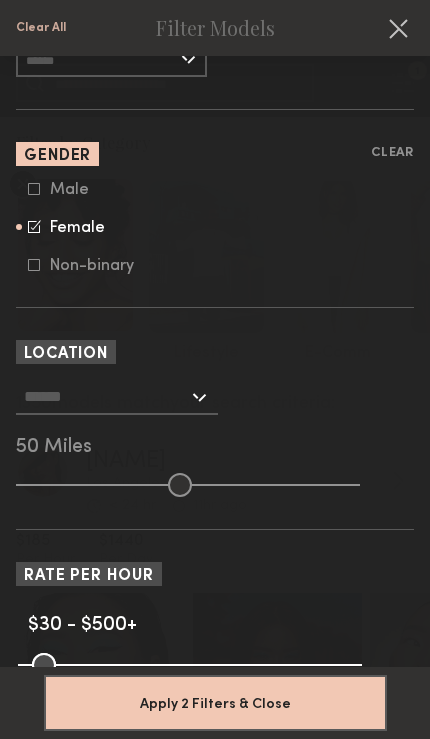 click 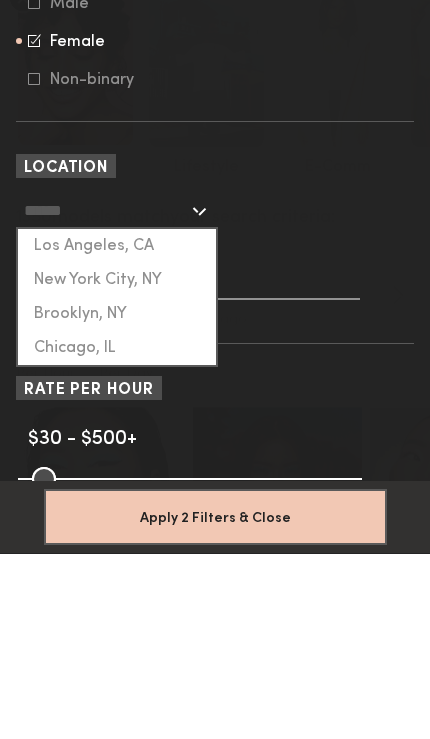click on "New York City, NY" 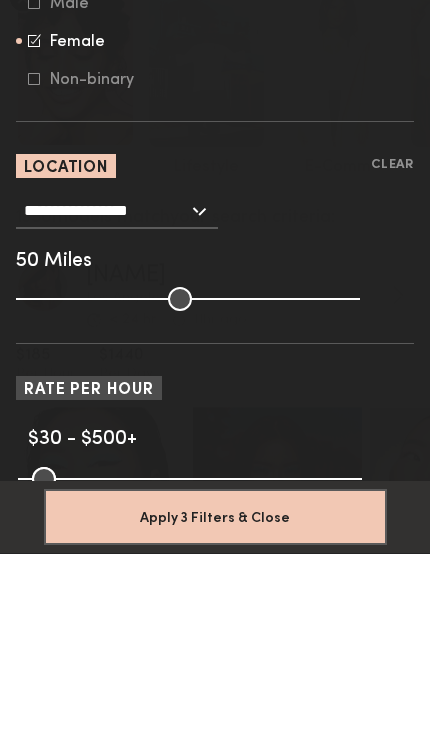 scroll, scrollTop: 185, scrollLeft: 0, axis: vertical 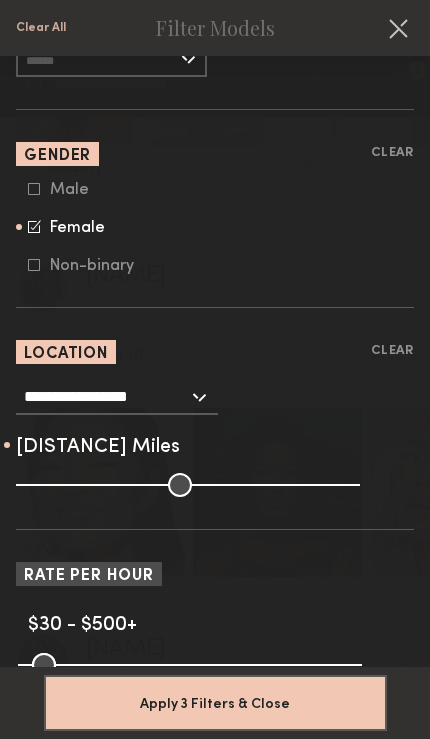 type on "**" 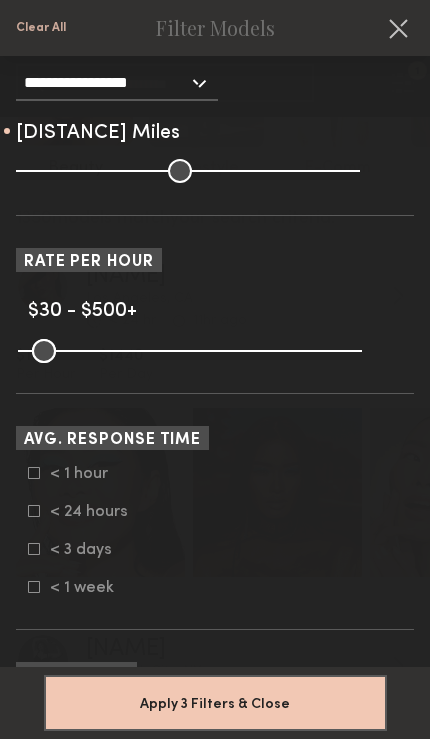 scroll, scrollTop: 759, scrollLeft: 0, axis: vertical 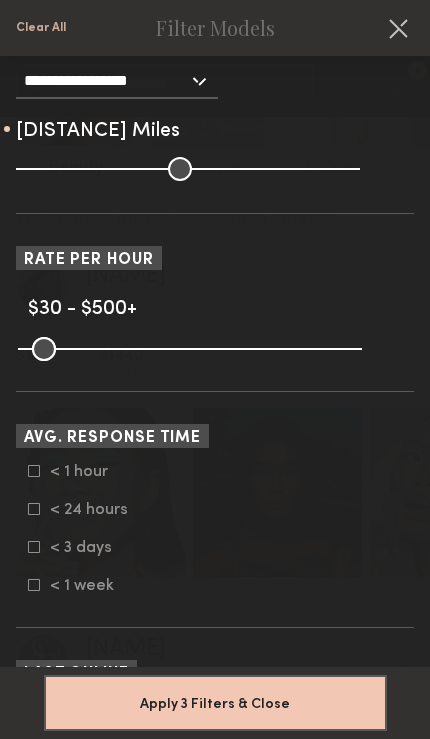 click 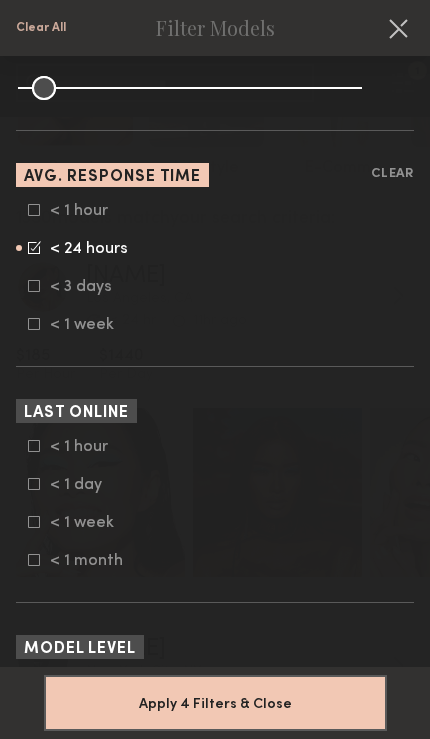 scroll, scrollTop: 1010, scrollLeft: 0, axis: vertical 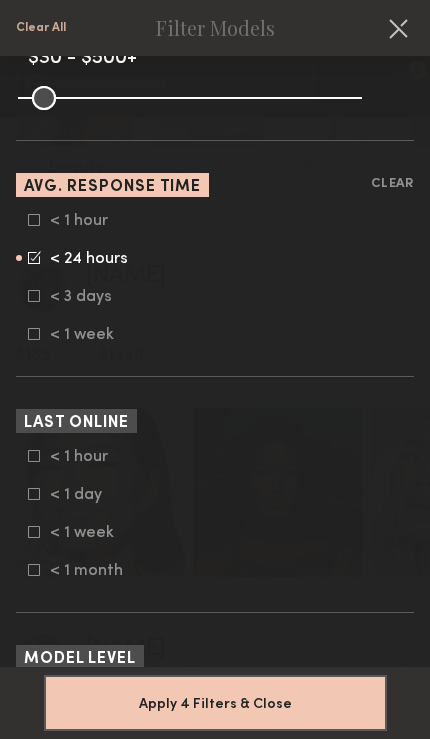 click 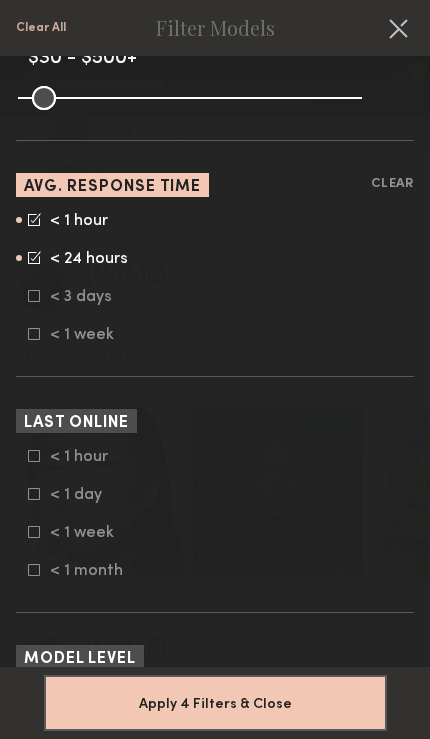 click 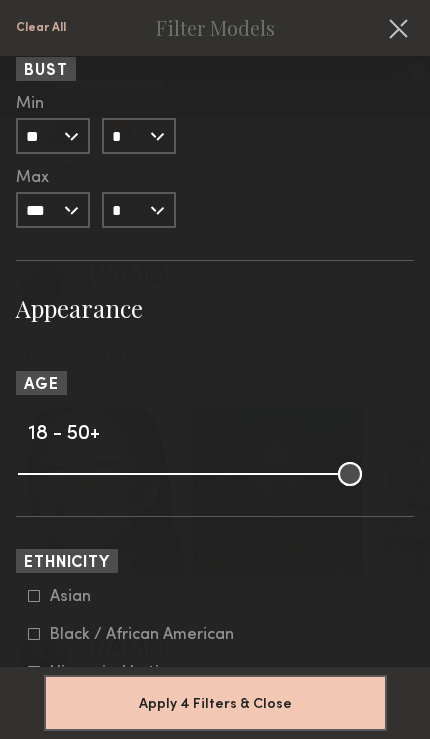 scroll, scrollTop: 2767, scrollLeft: 0, axis: vertical 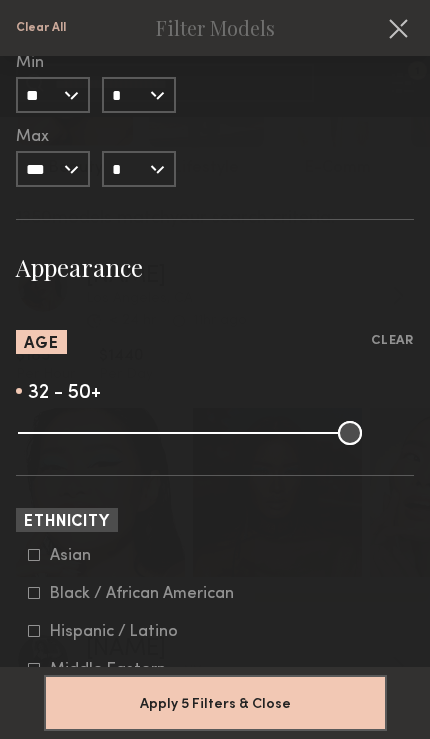 type on "**" 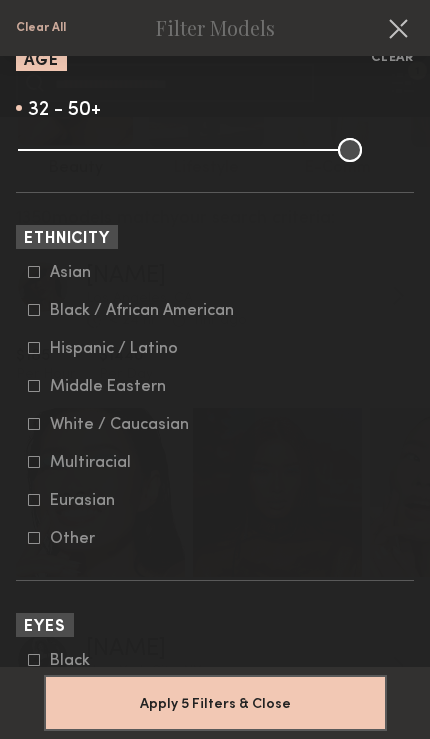 scroll, scrollTop: 3061, scrollLeft: 0, axis: vertical 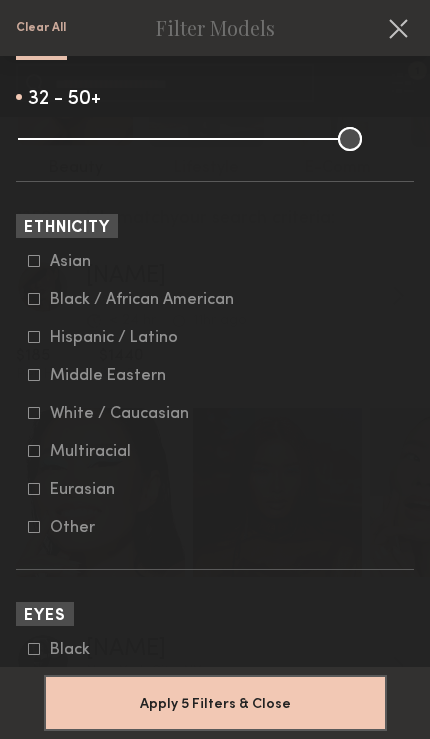 click on "Apply 5 Filters & Close" 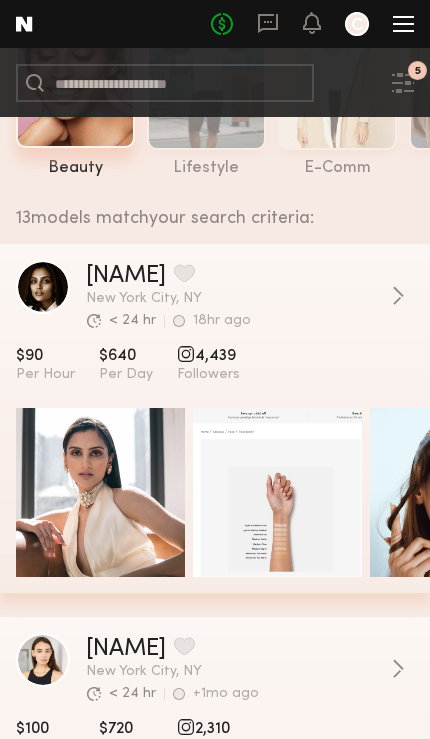 click 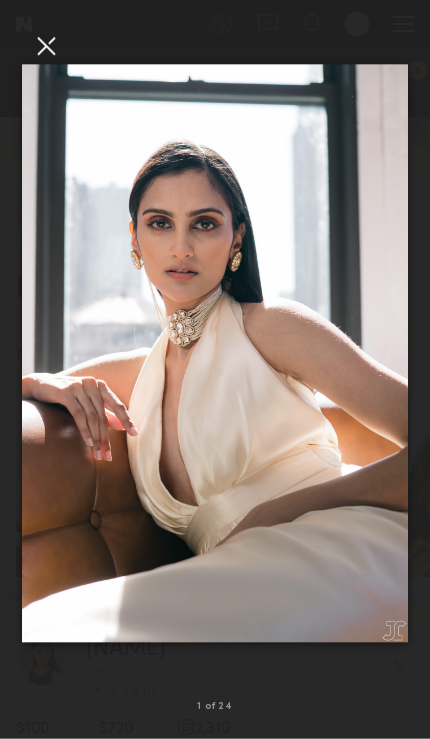 click at bounding box center (46, 46) 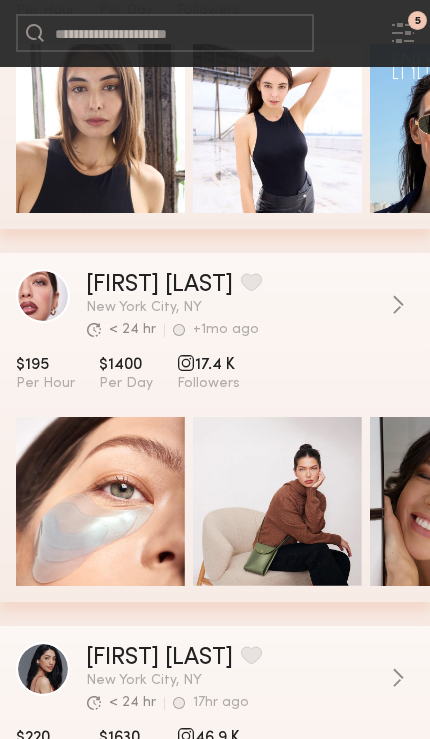 scroll, scrollTop: 923, scrollLeft: 0, axis: vertical 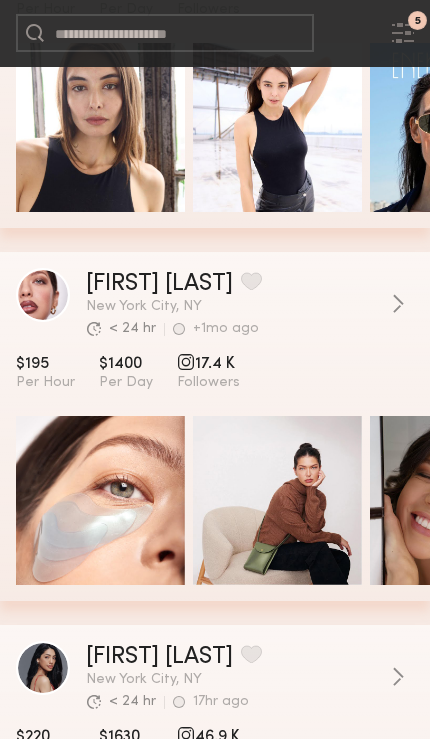 click 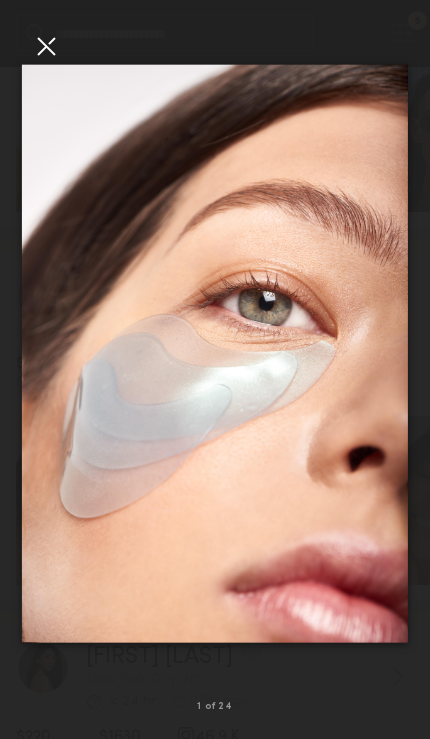 click at bounding box center [46, 46] 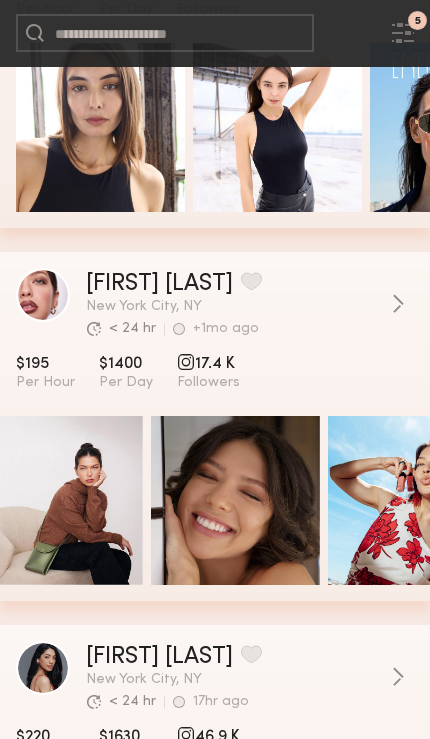 scroll, scrollTop: 0, scrollLeft: 224, axis: horizontal 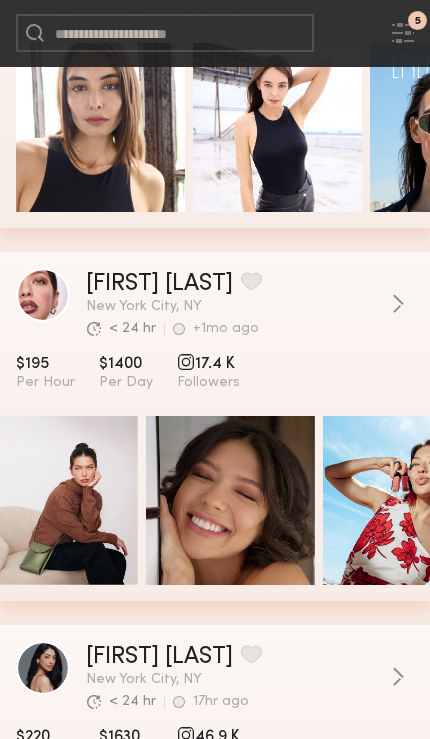 click 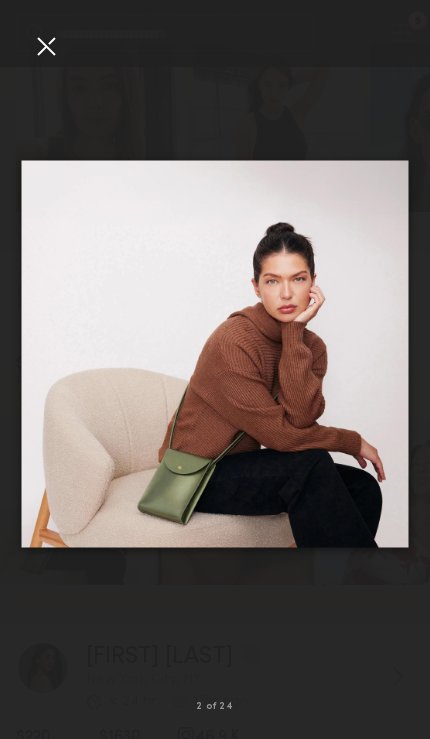 click at bounding box center [46, 46] 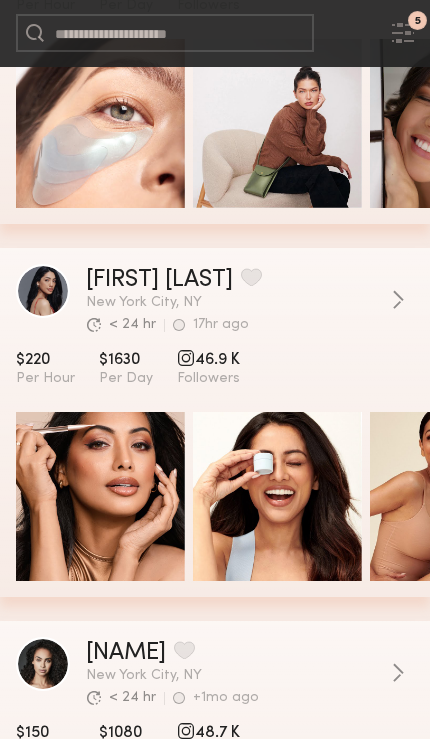 scroll, scrollTop: 1309, scrollLeft: 0, axis: vertical 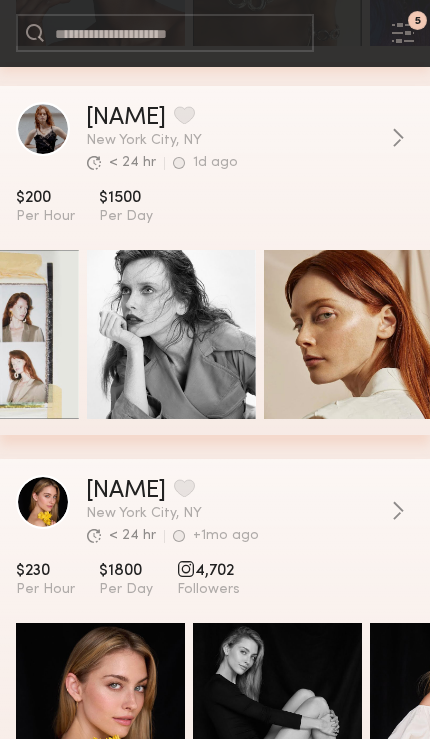 click 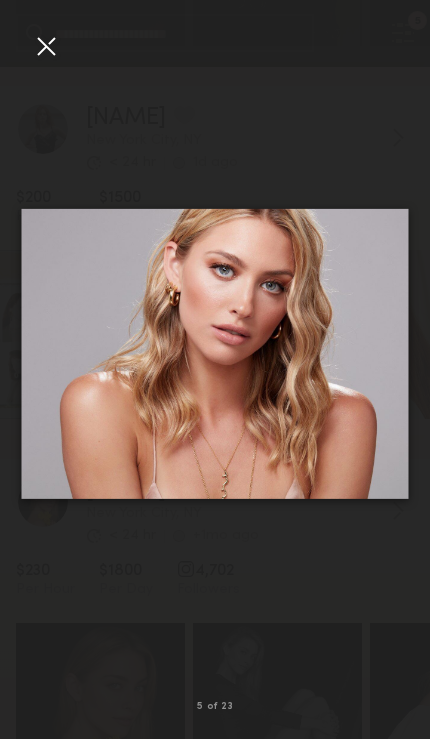 click at bounding box center [46, 46] 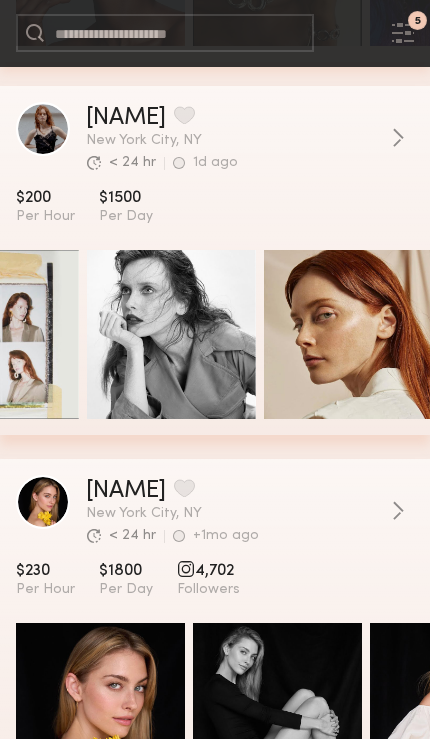 click 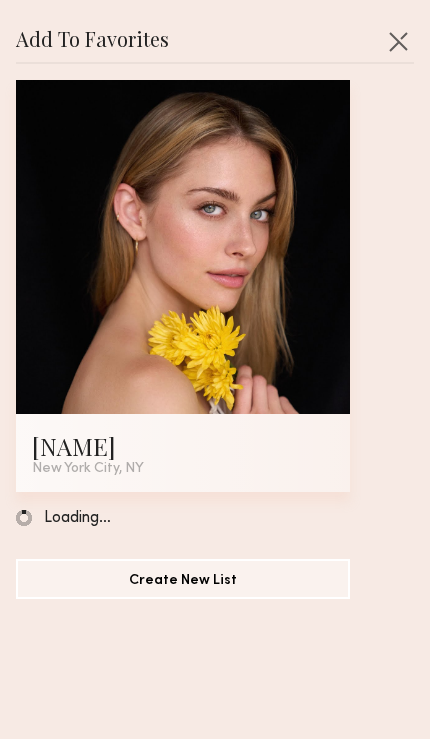 click on "Create New List" at bounding box center (183, 579) 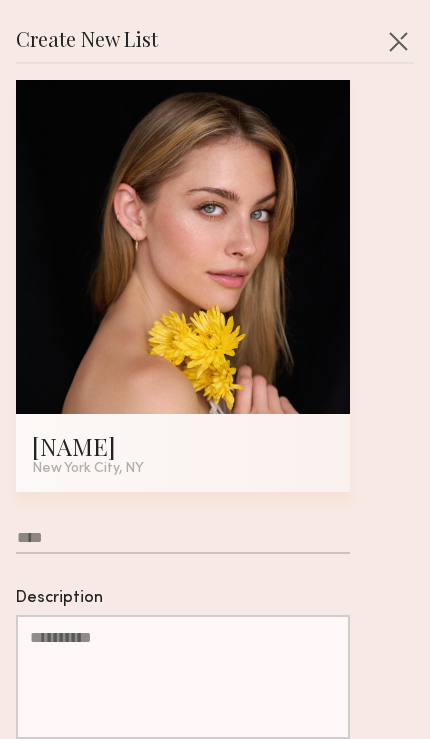 scroll, scrollTop: 2953, scrollLeft: 0, axis: vertical 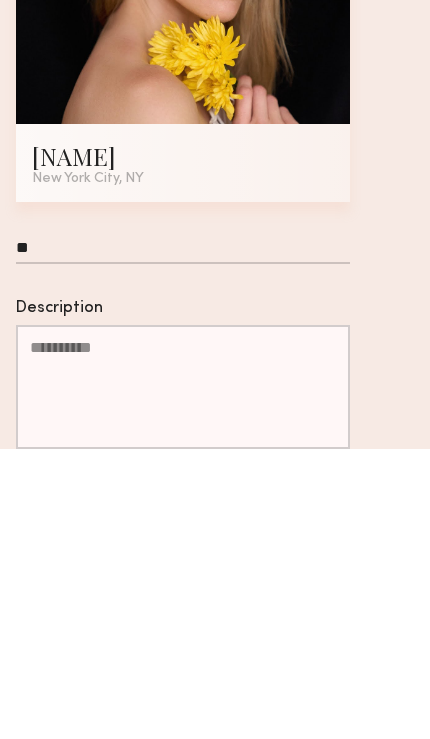 type on "**" 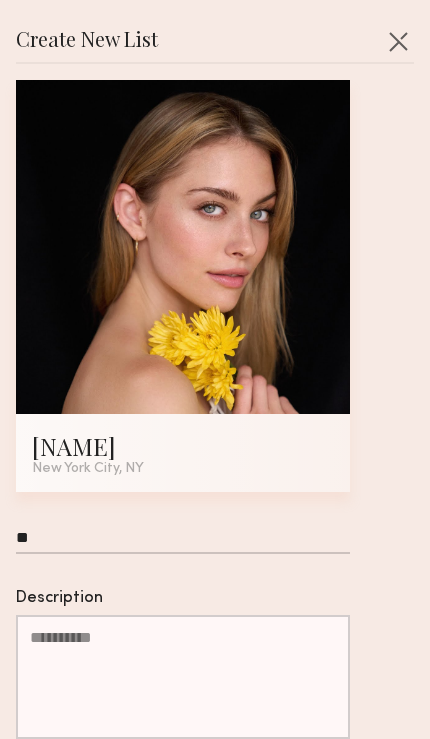 scroll, scrollTop: 3277, scrollLeft: 0, axis: vertical 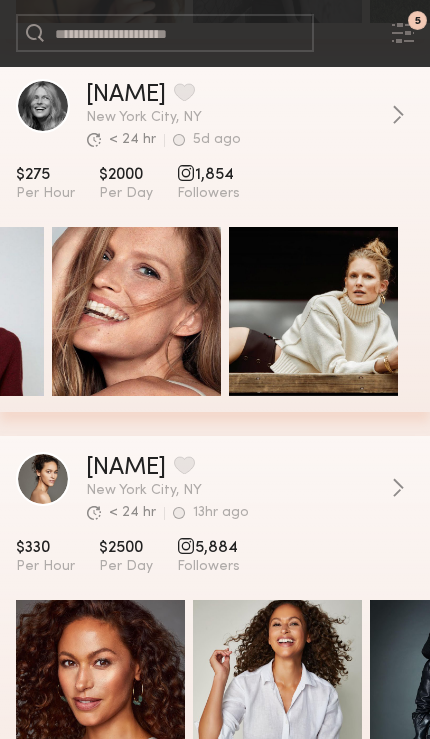 click 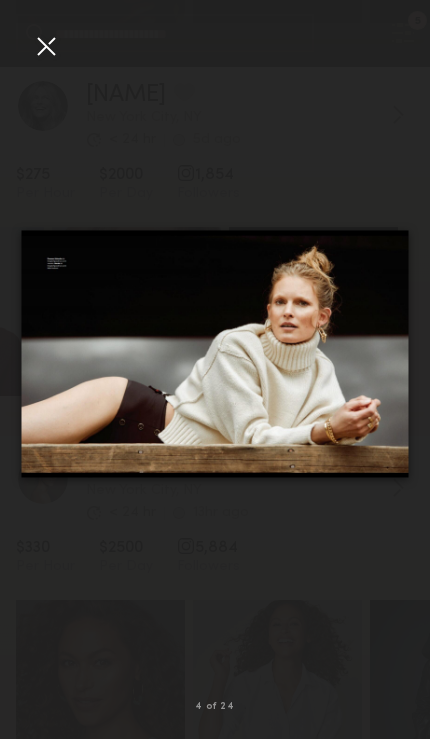 click 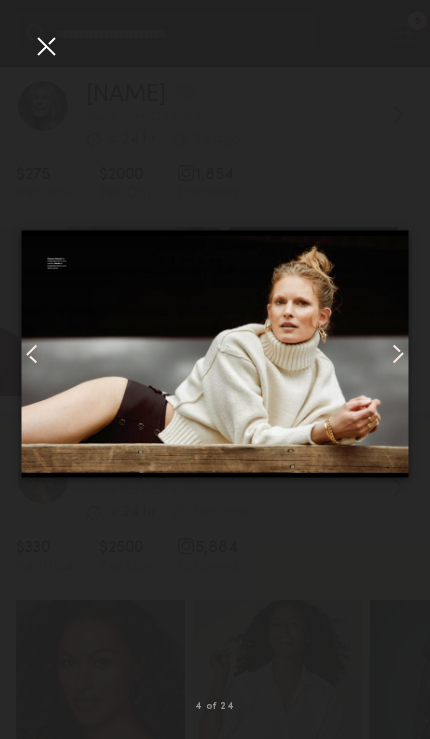 click at bounding box center (46, 46) 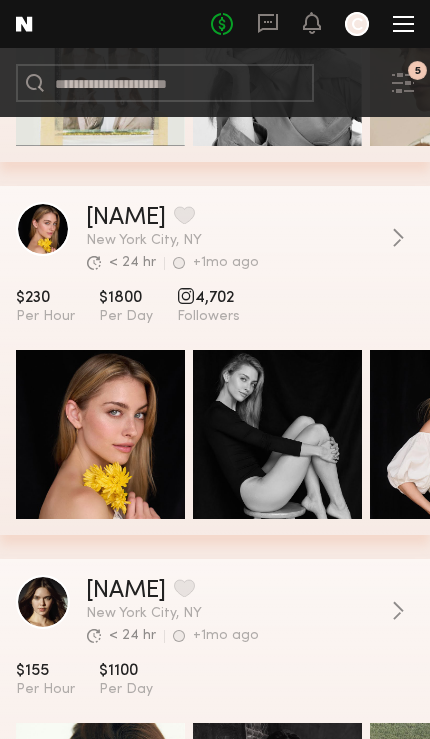 scroll, scrollTop: 3197, scrollLeft: 0, axis: vertical 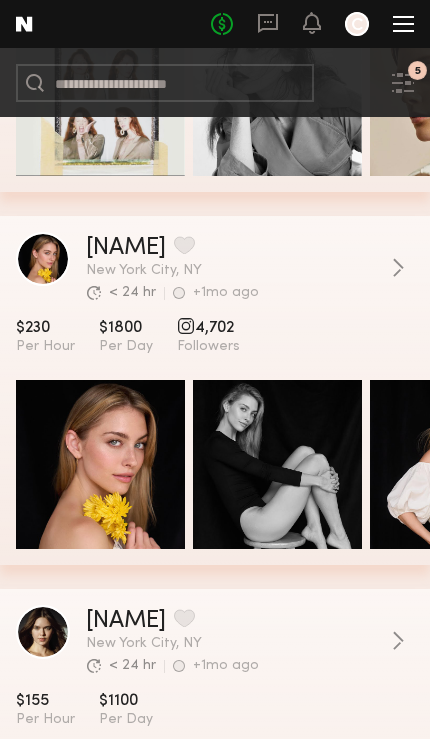 click on "4,702" 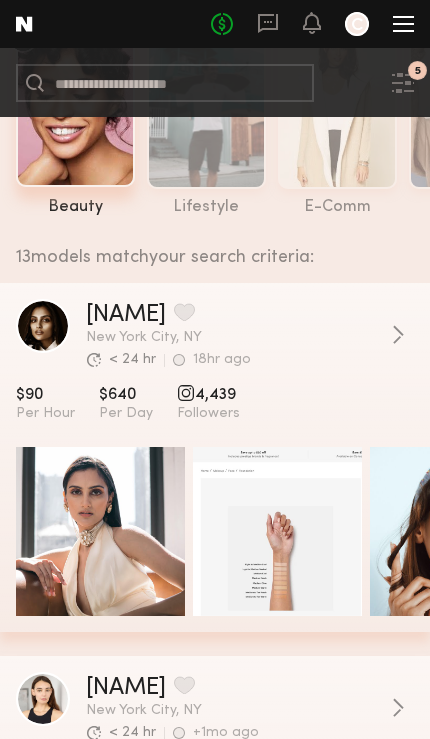 scroll, scrollTop: 0, scrollLeft: 0, axis: both 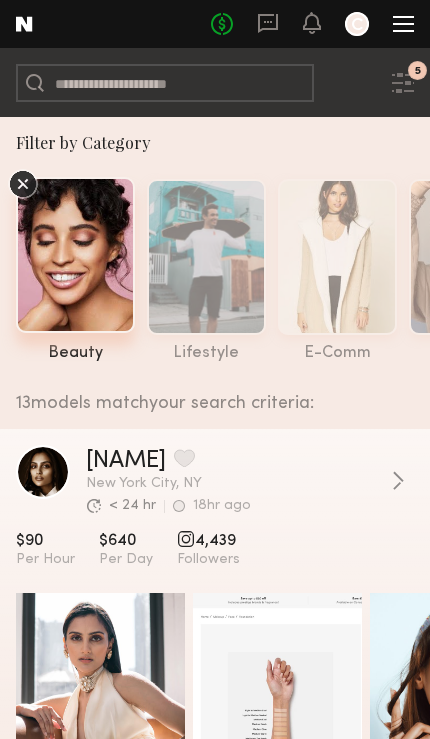 click 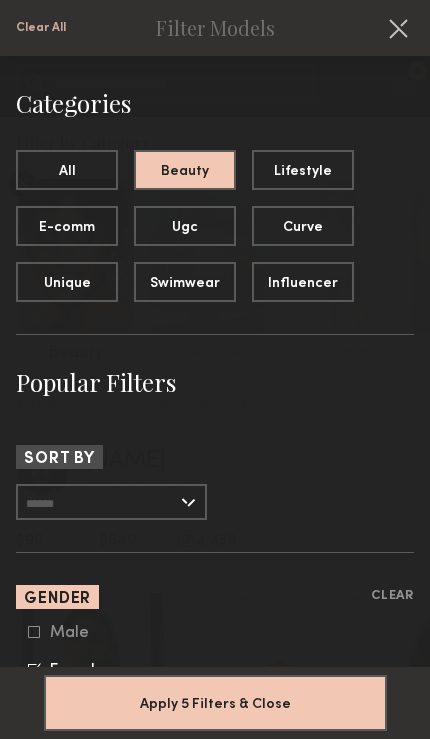click on "Clear" 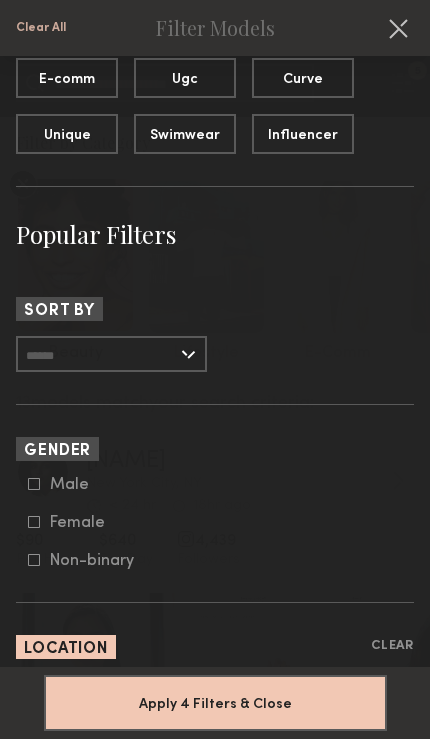 scroll, scrollTop: 459, scrollLeft: 0, axis: vertical 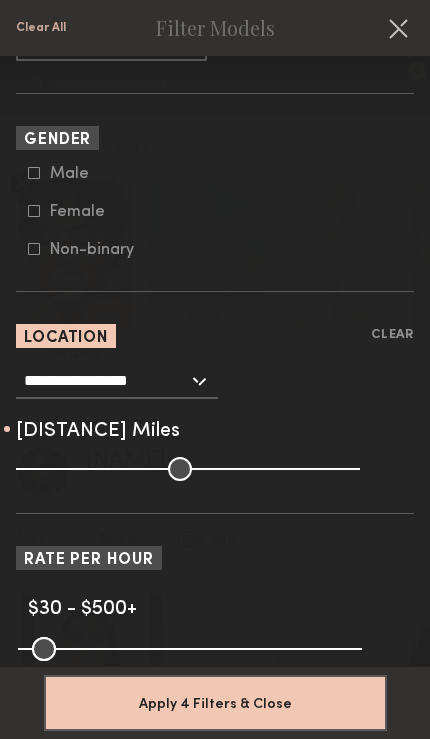 click 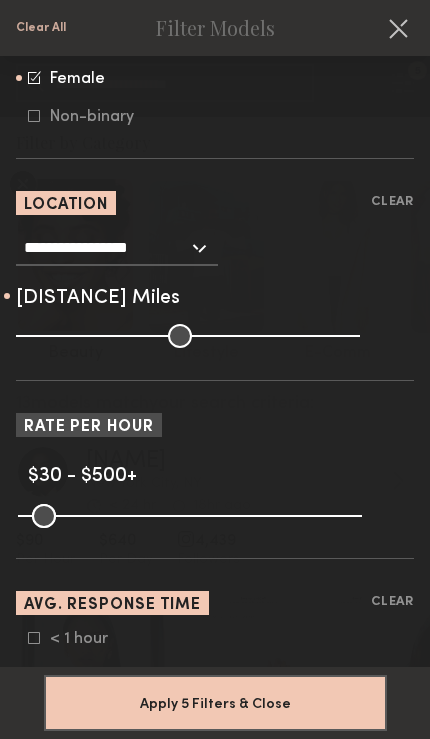 scroll, scrollTop: 600, scrollLeft: 0, axis: vertical 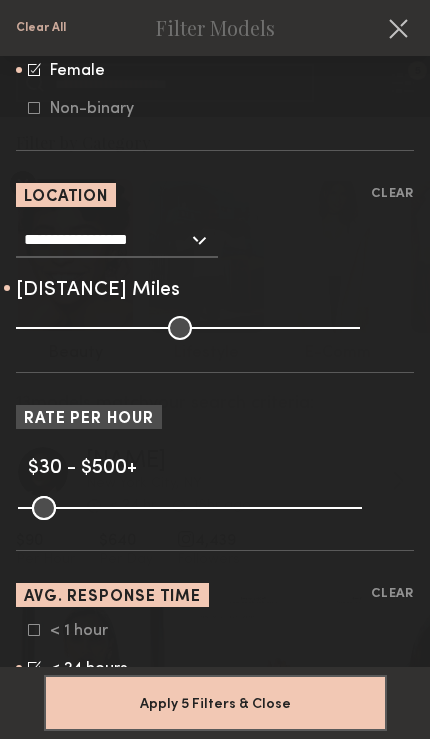 click on "Clear" 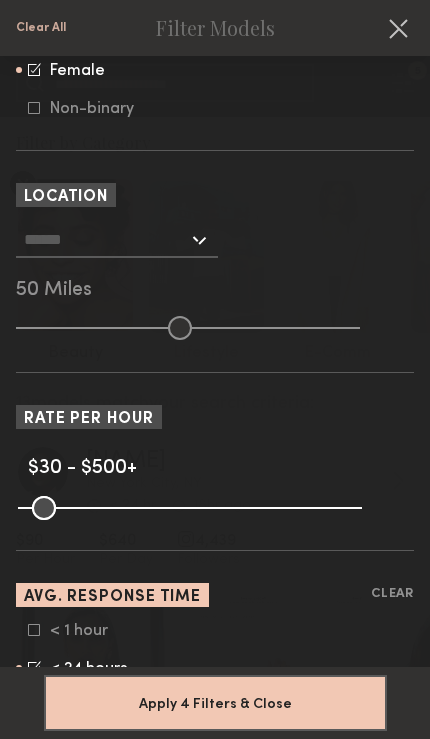 click 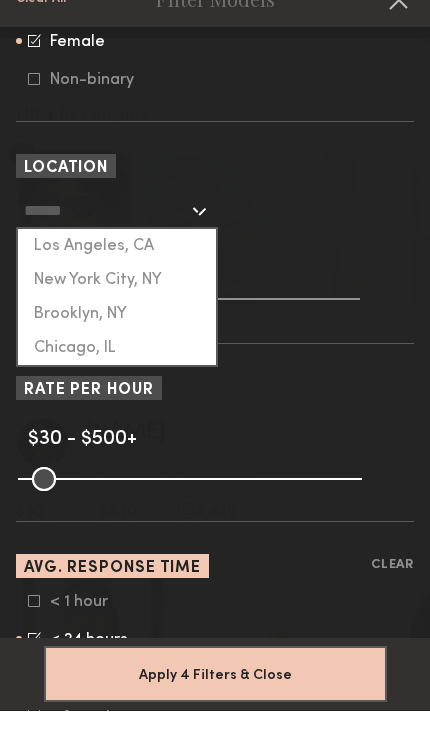 click on "New York City, NY" 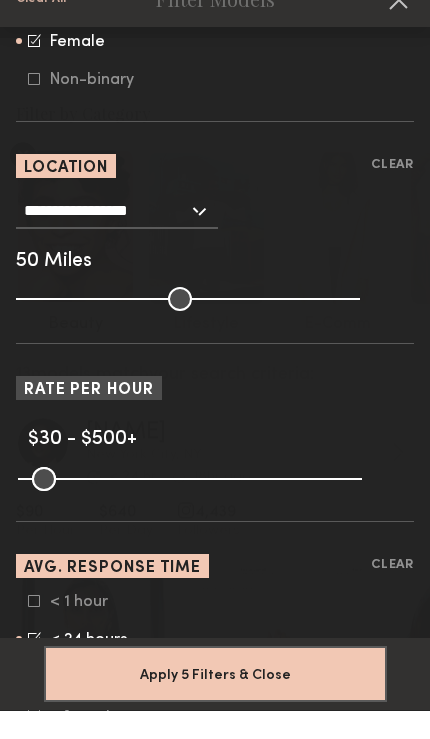 scroll, scrollTop: 28, scrollLeft: 0, axis: vertical 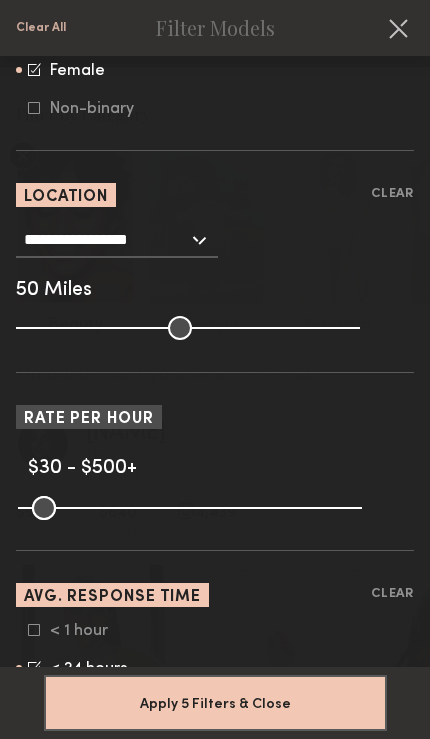 click on "**********" 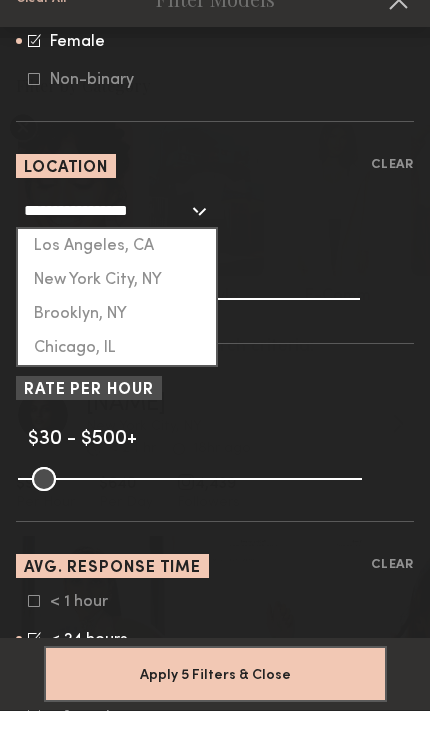 click on "Brooklyn, NY" 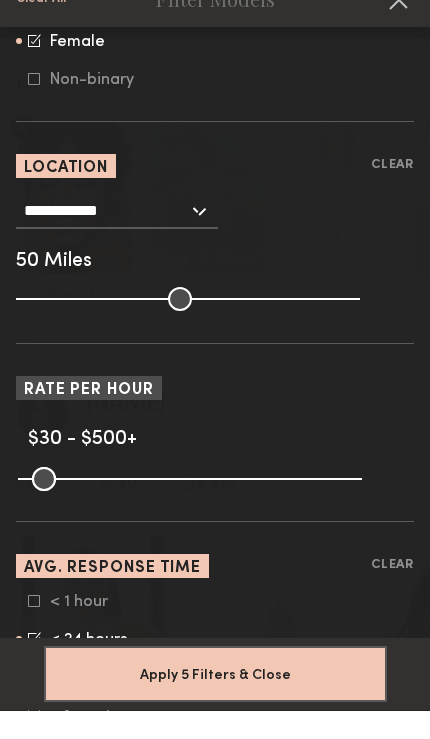 scroll, scrollTop: 57, scrollLeft: 0, axis: vertical 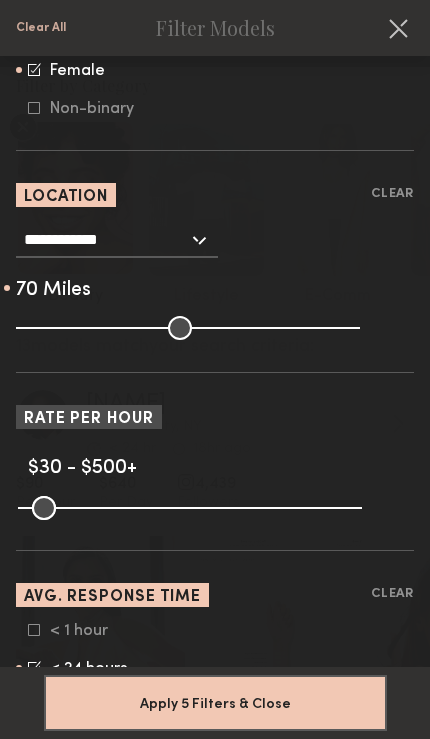 type on "**" 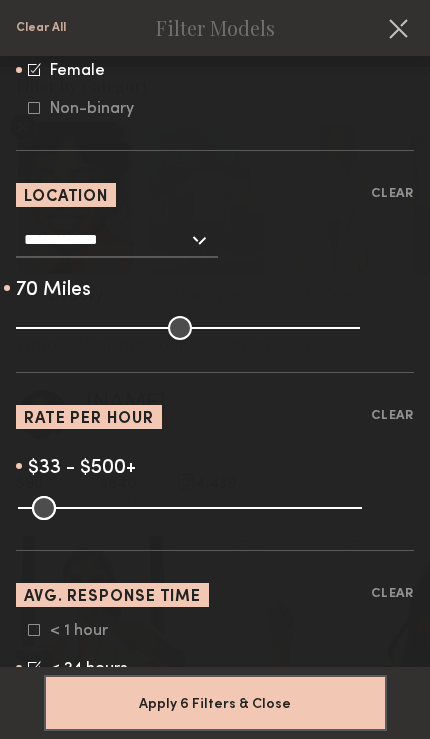 type on "**" 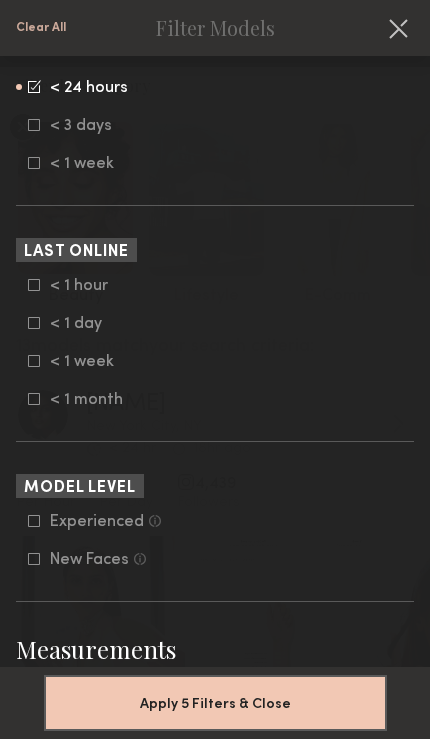 scroll, scrollTop: 1179, scrollLeft: 0, axis: vertical 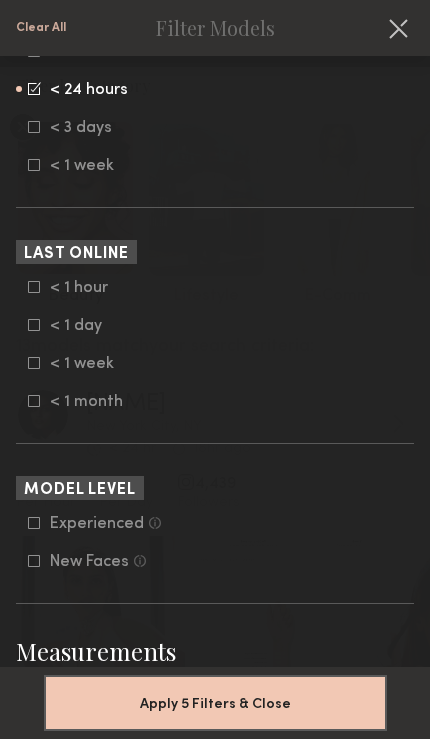 click on "Apply 5 Filters & Close" 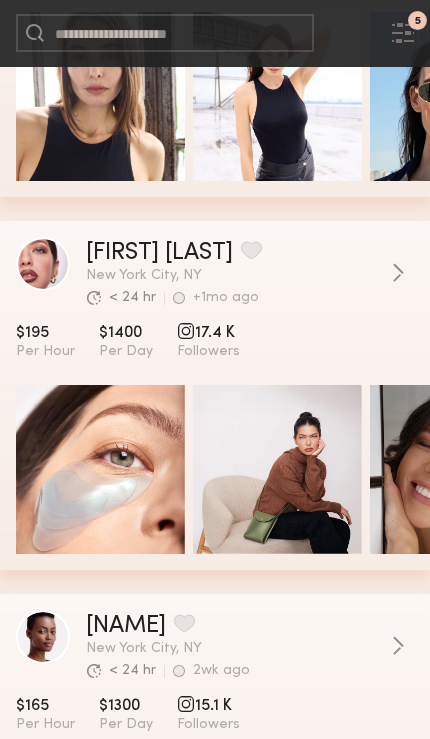 scroll, scrollTop: 955, scrollLeft: 0, axis: vertical 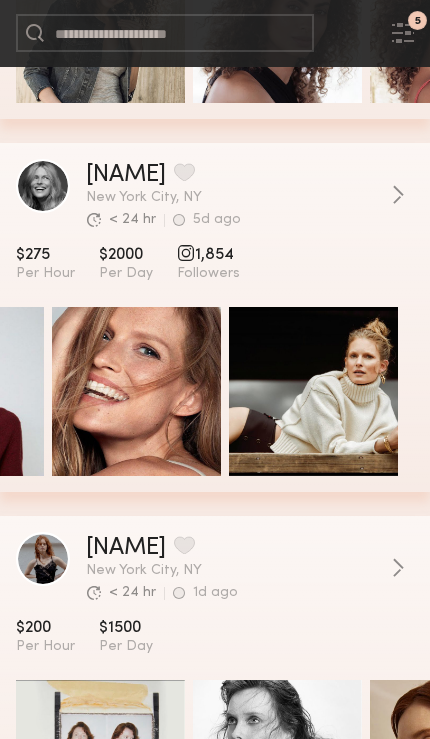 click 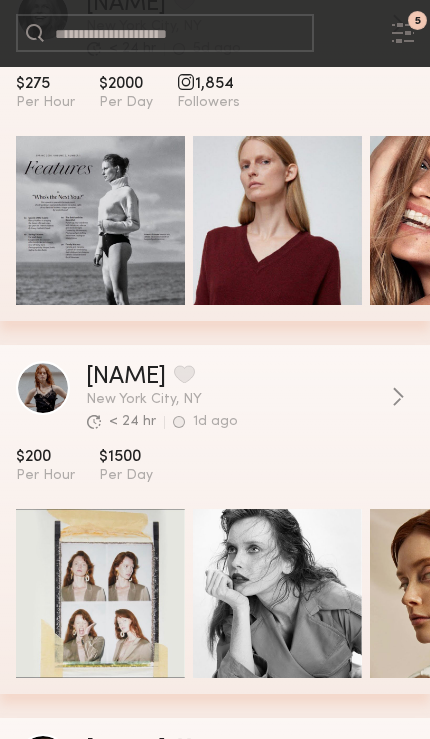 scroll, scrollTop: 3073, scrollLeft: 0, axis: vertical 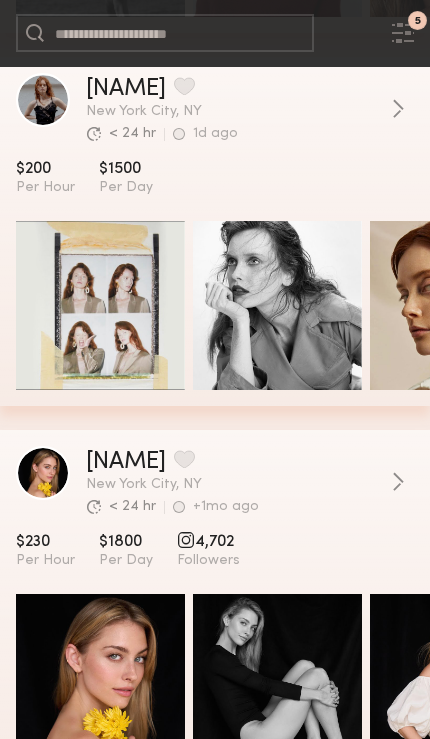 click on "View Portfolio" 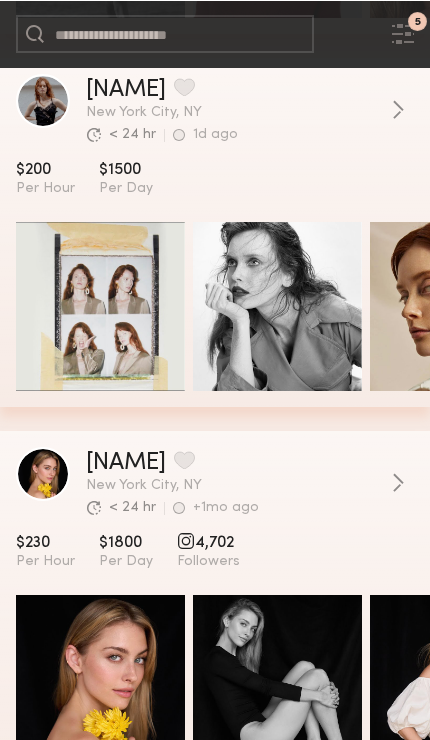 scroll, scrollTop: 3418, scrollLeft: 0, axis: vertical 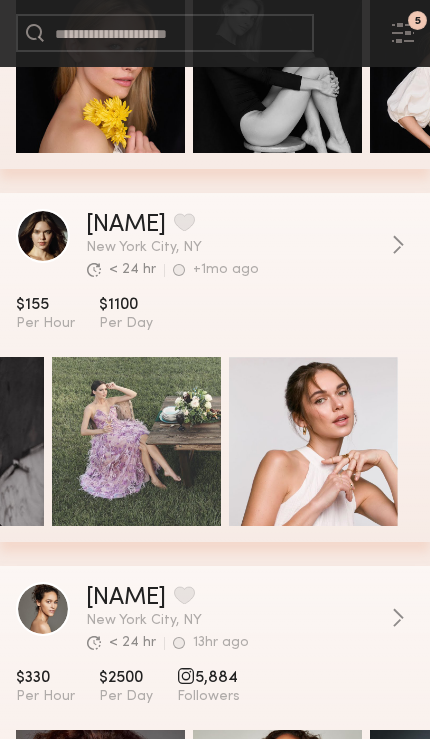 click 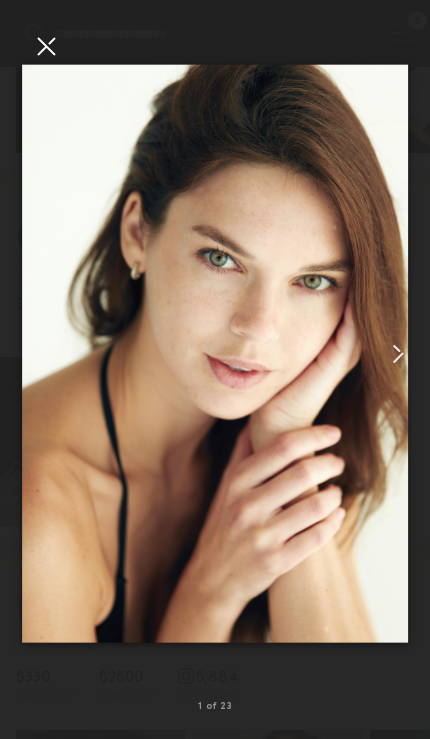 click 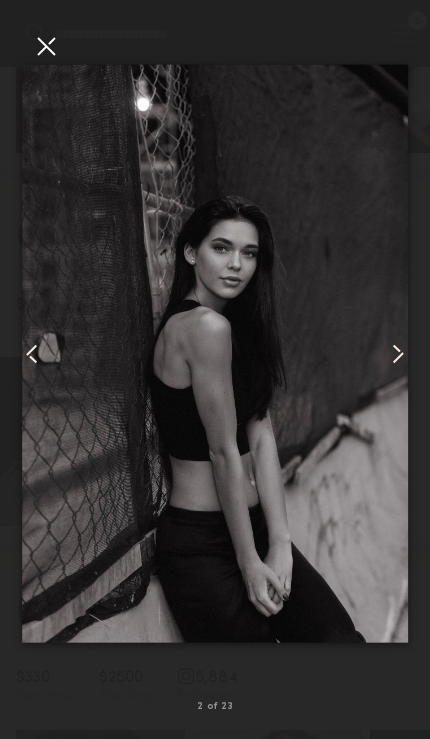 click 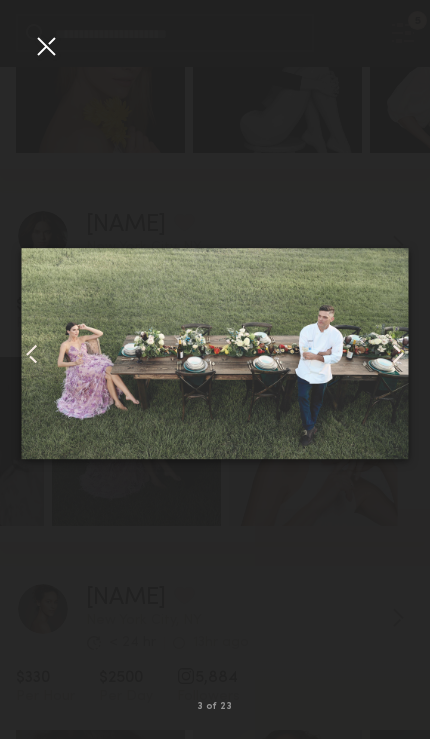 click 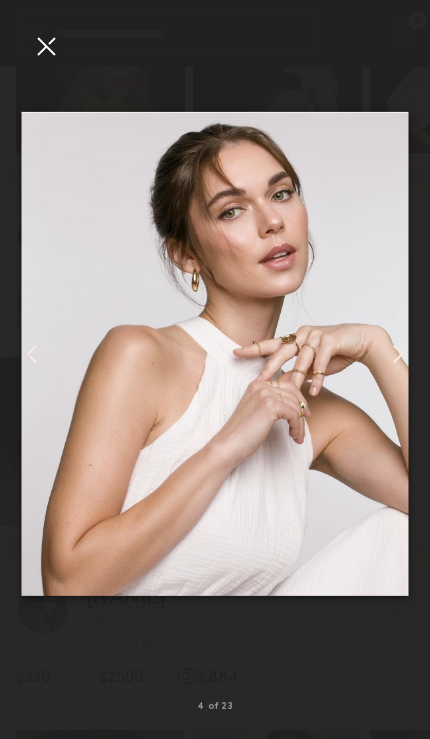 click 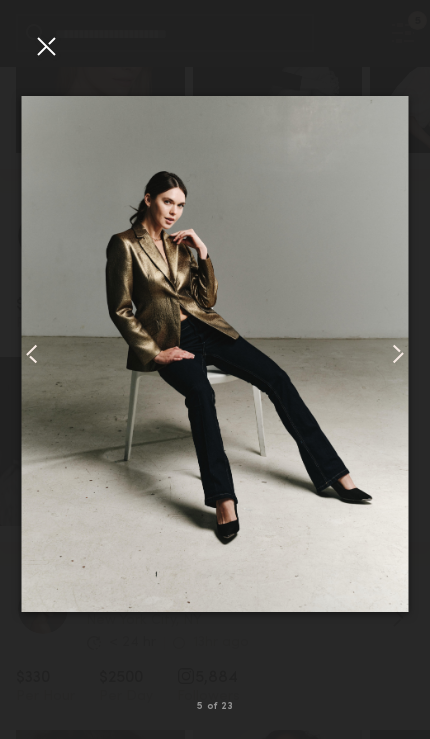 click at bounding box center [46, 46] 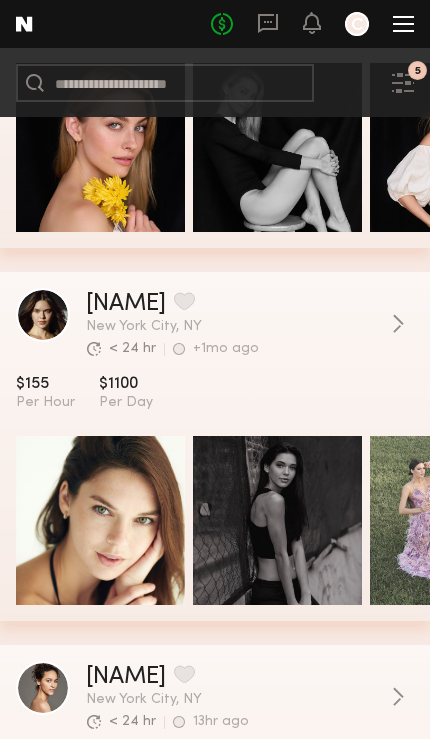 scroll, scrollTop: 3887, scrollLeft: 0, axis: vertical 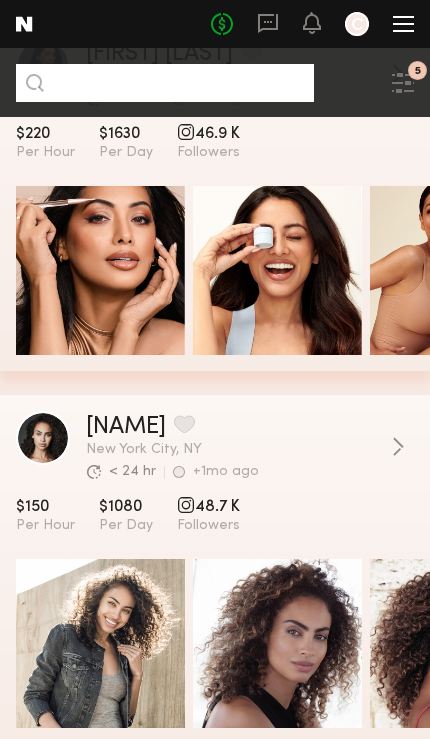 click 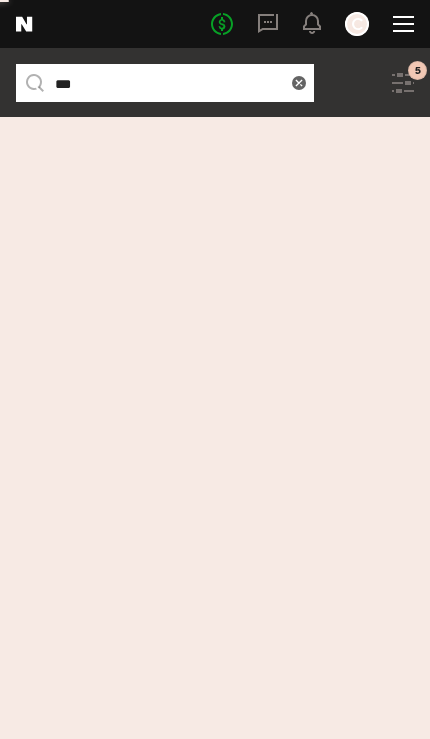 scroll, scrollTop: 0, scrollLeft: 0, axis: both 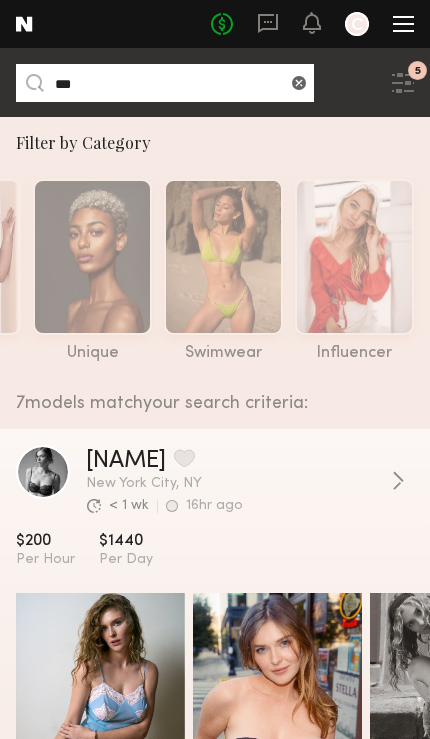click on "***" 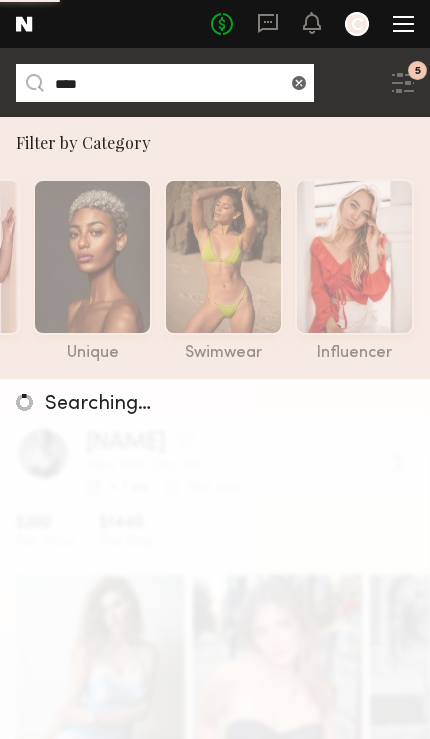 type on "***" 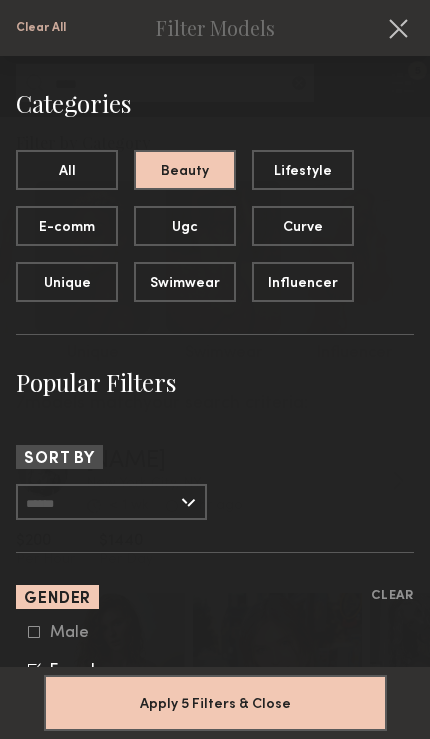 click on "All" 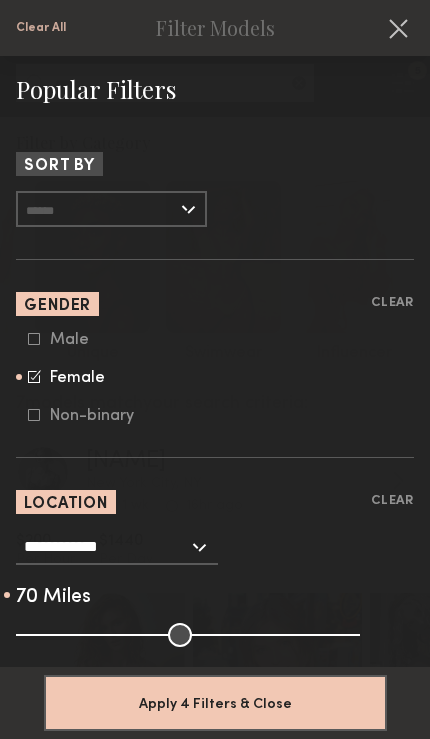 scroll, scrollTop: 421, scrollLeft: 0, axis: vertical 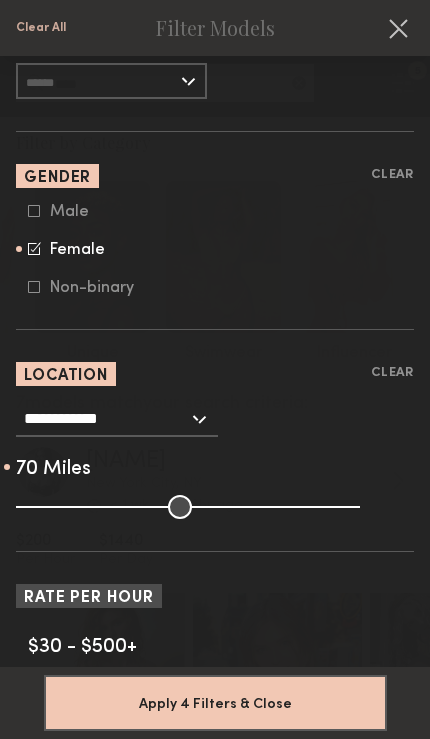click on "**********" 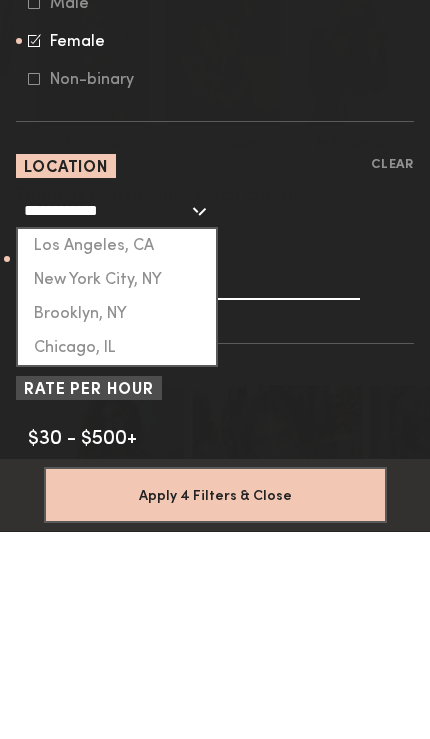 click on "New York City, NY" 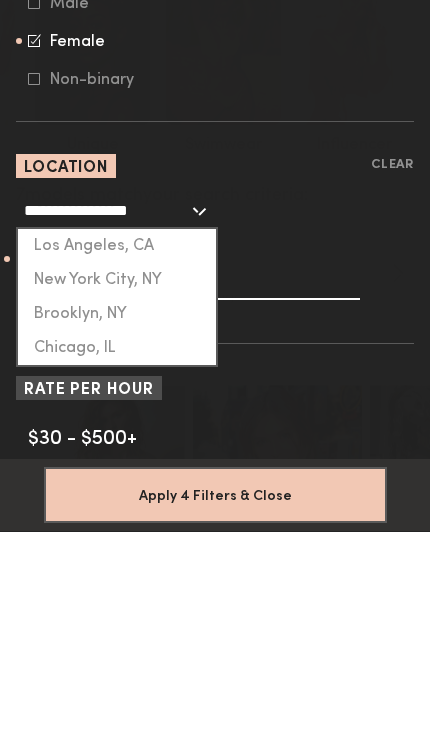 scroll, scrollTop: 207, scrollLeft: 0, axis: vertical 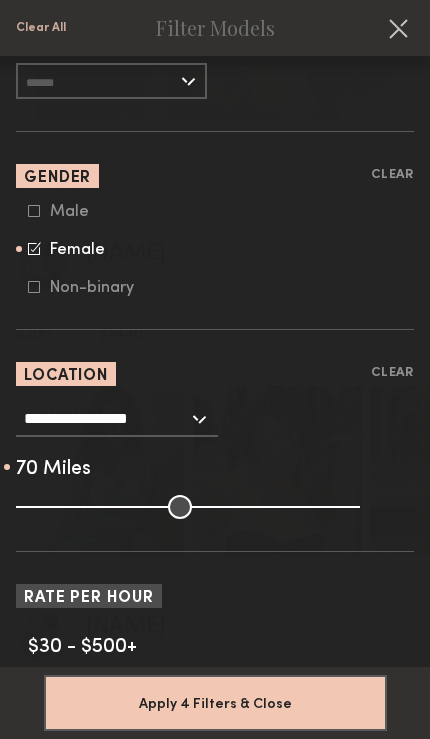 click on "**********" 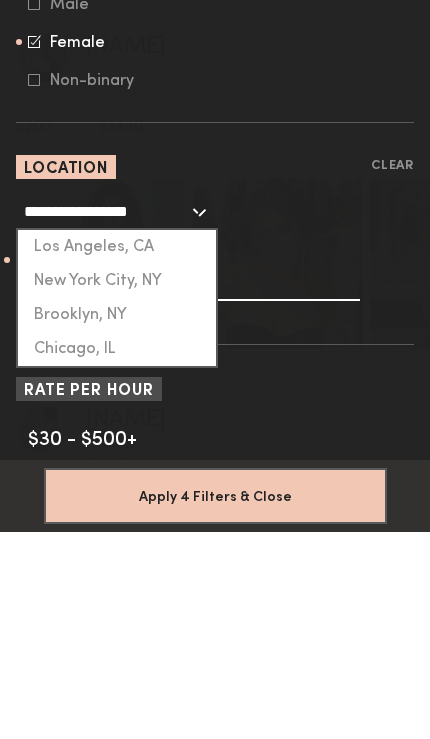 click on "Brooklyn, NY" 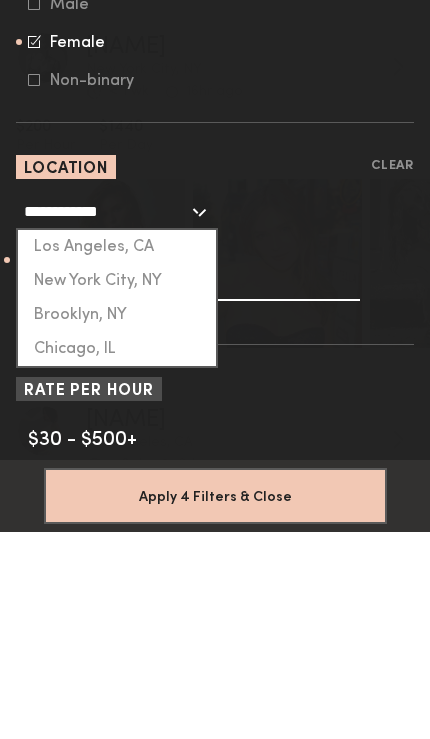 scroll, scrollTop: 415, scrollLeft: 0, axis: vertical 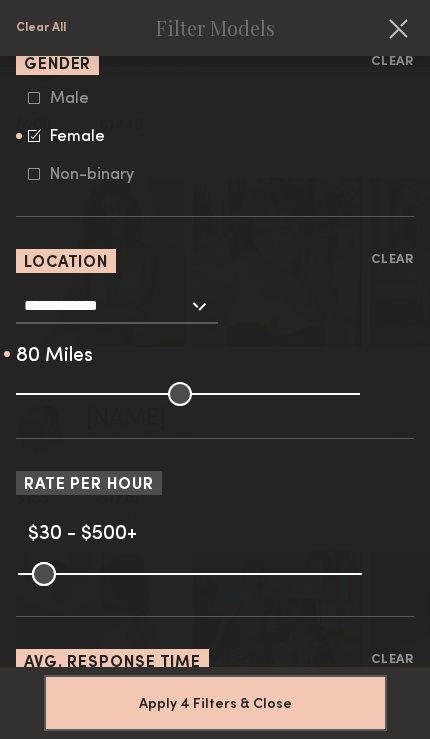 type on "**" 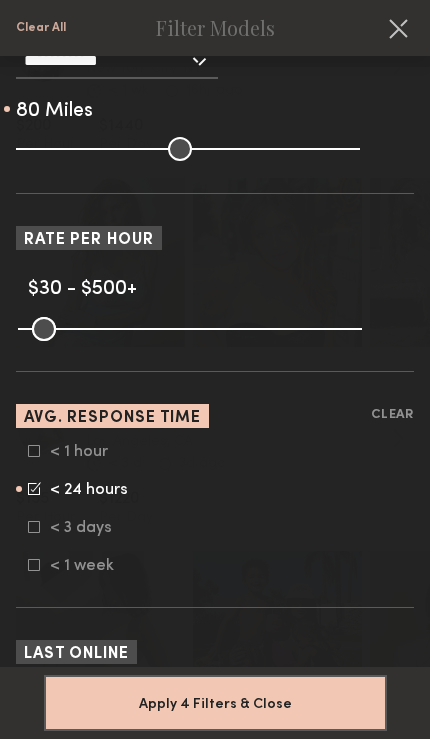 scroll, scrollTop: 778, scrollLeft: 0, axis: vertical 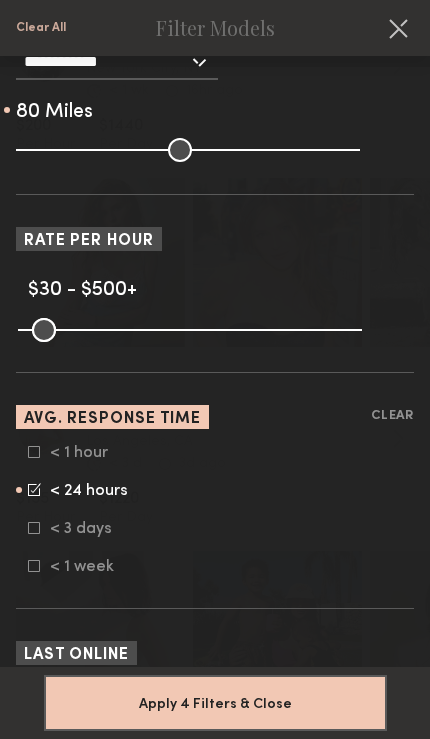 click on "Apply 4 Filters & Close" 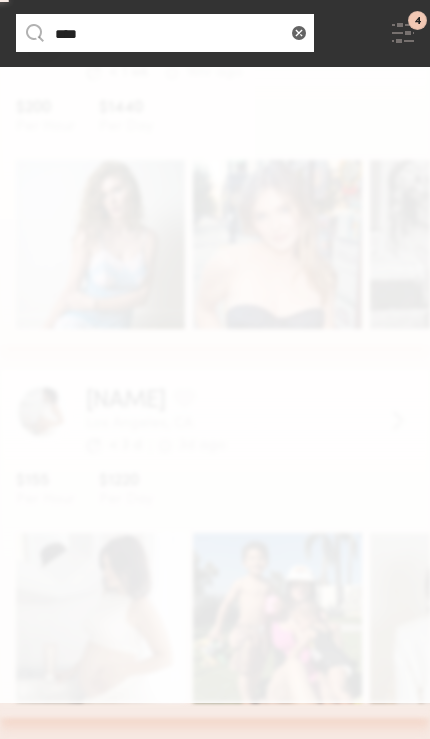 type 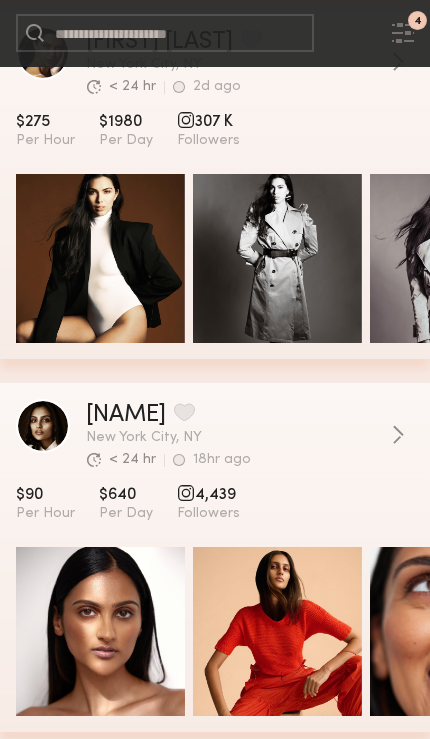 scroll, scrollTop: 418, scrollLeft: 0, axis: vertical 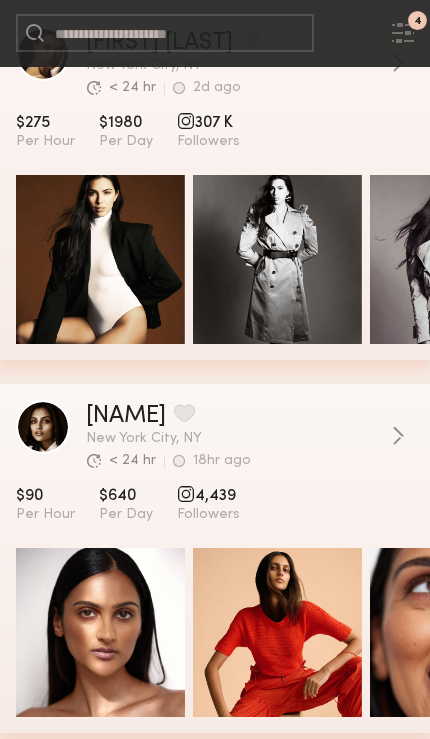 click 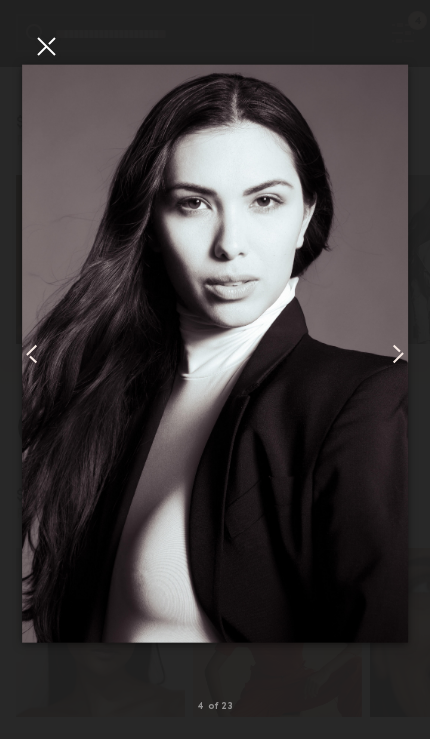 click at bounding box center (46, 46) 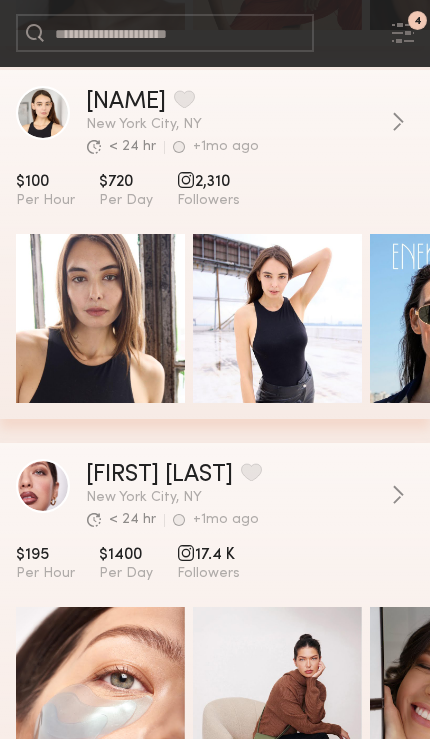 scroll, scrollTop: 1133, scrollLeft: 0, axis: vertical 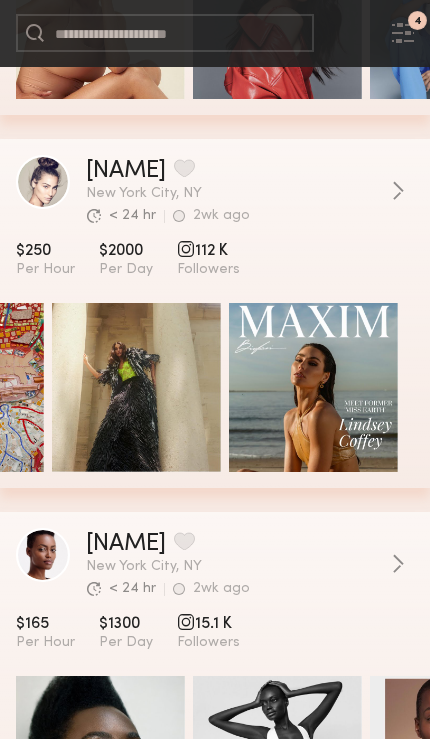 click 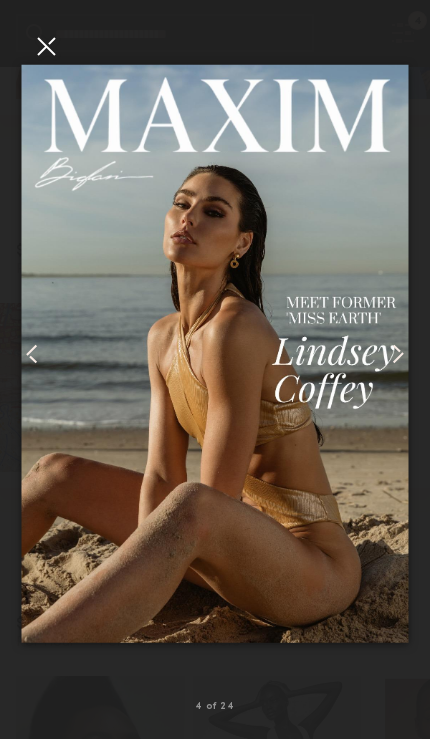 click 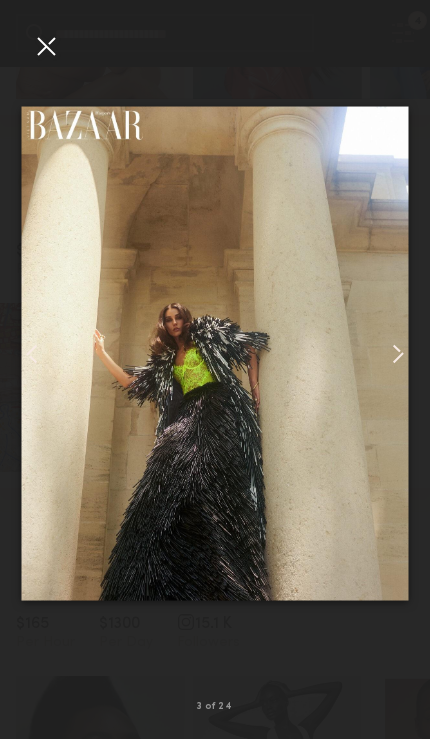 click at bounding box center (46, 46) 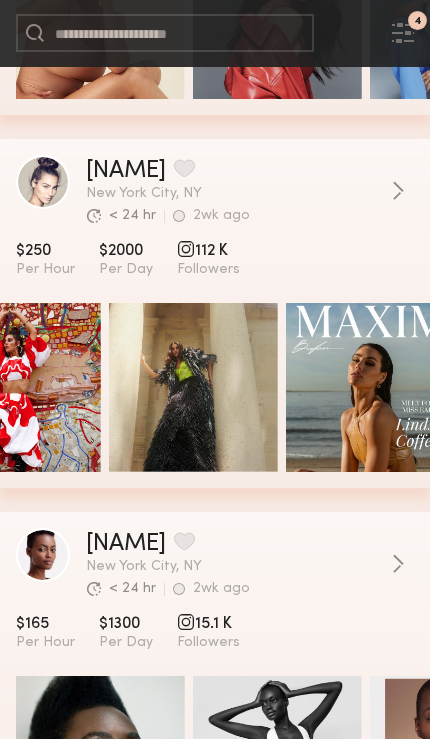 scroll, scrollTop: 0, scrollLeft: 190, axis: horizontal 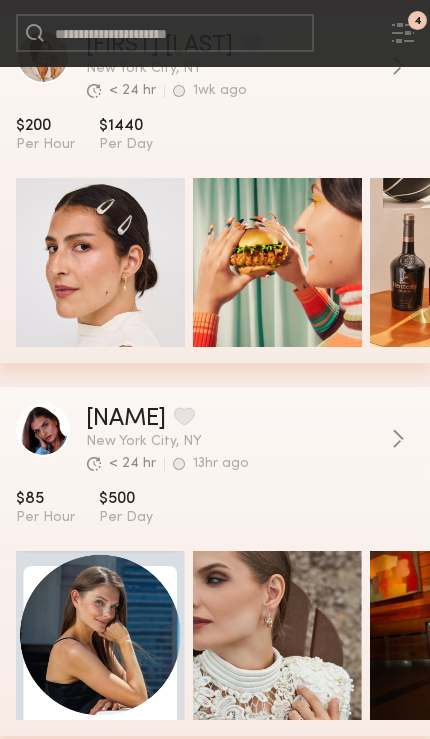 click 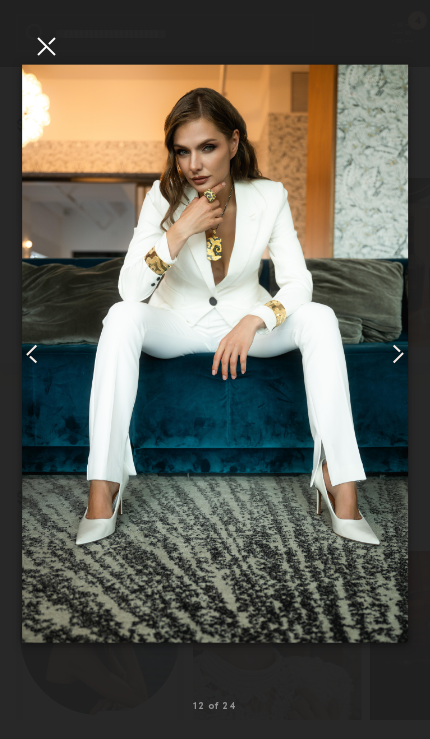 click 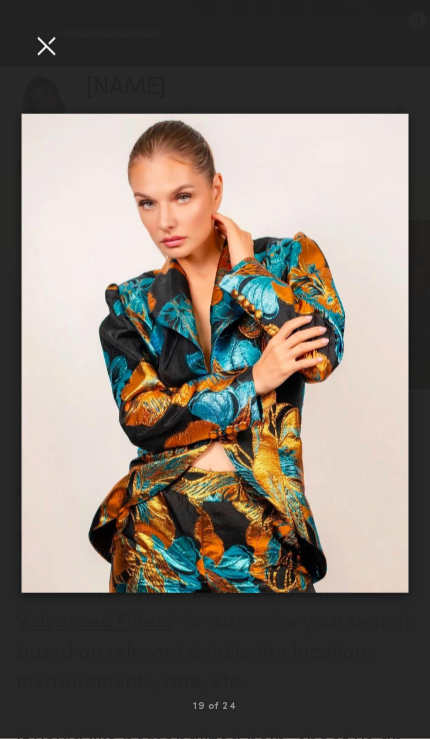 scroll, scrollTop: 7096, scrollLeft: 0, axis: vertical 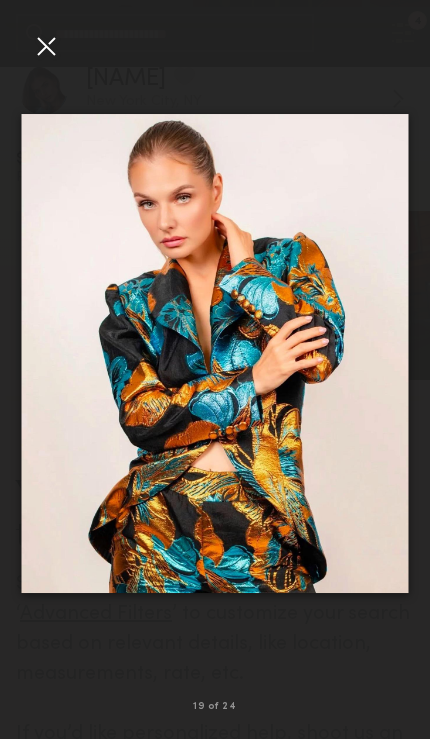 click at bounding box center [46, 46] 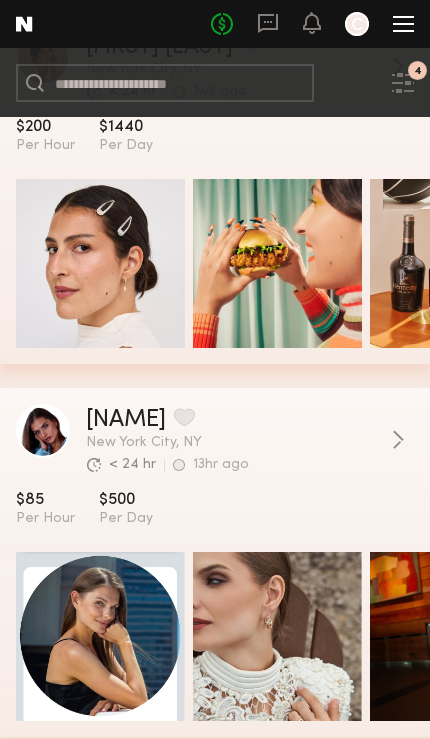 scroll, scrollTop: 6706, scrollLeft: 0, axis: vertical 